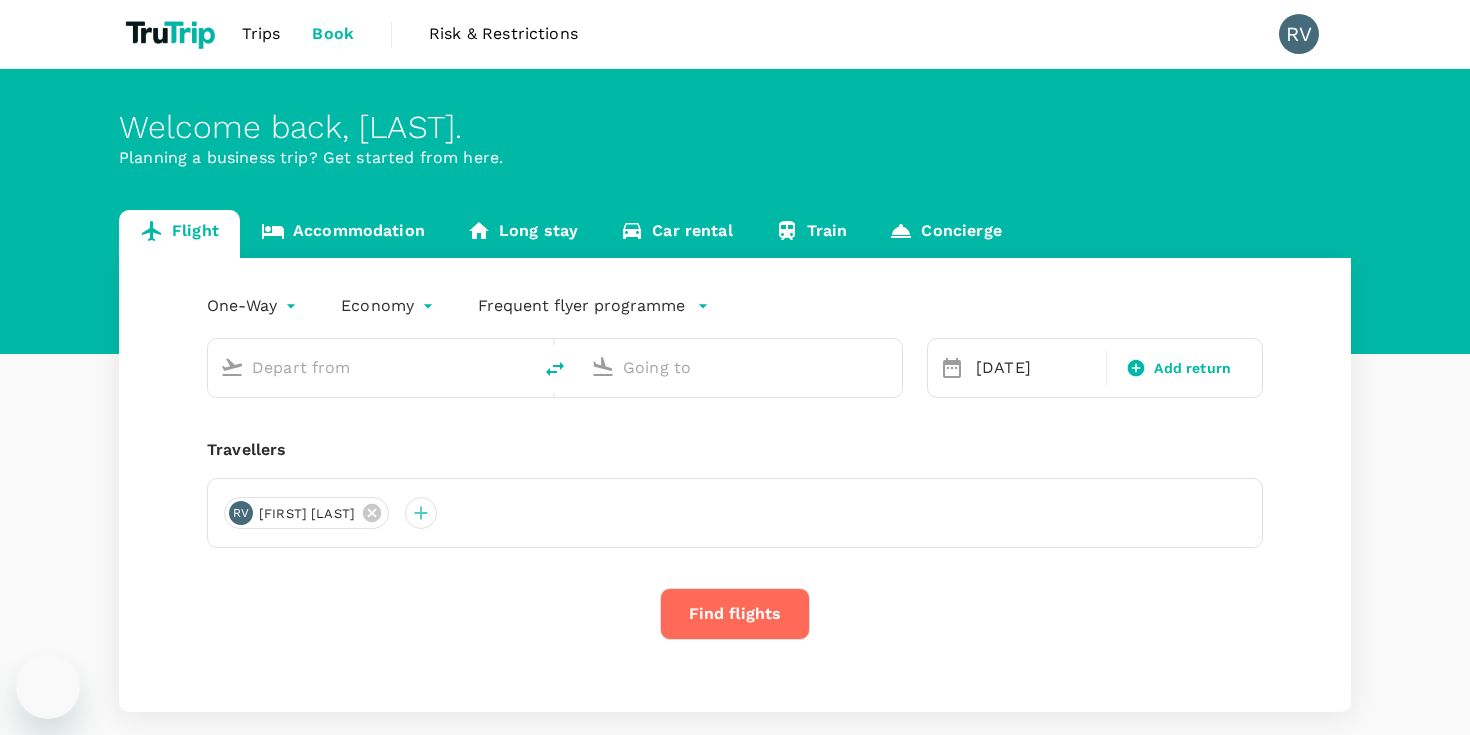 scroll, scrollTop: 0, scrollLeft: 0, axis: both 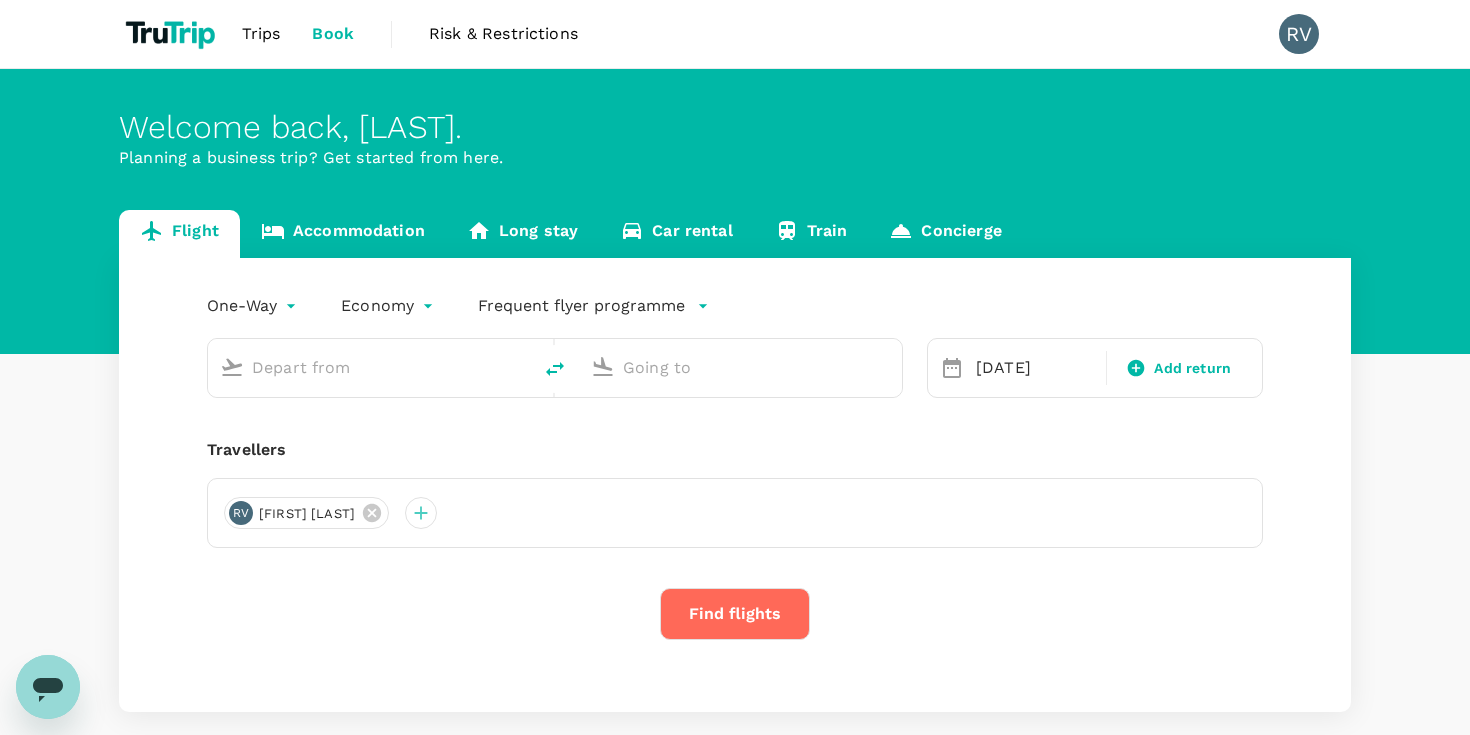 click on "Accommodation" at bounding box center (343, 234) 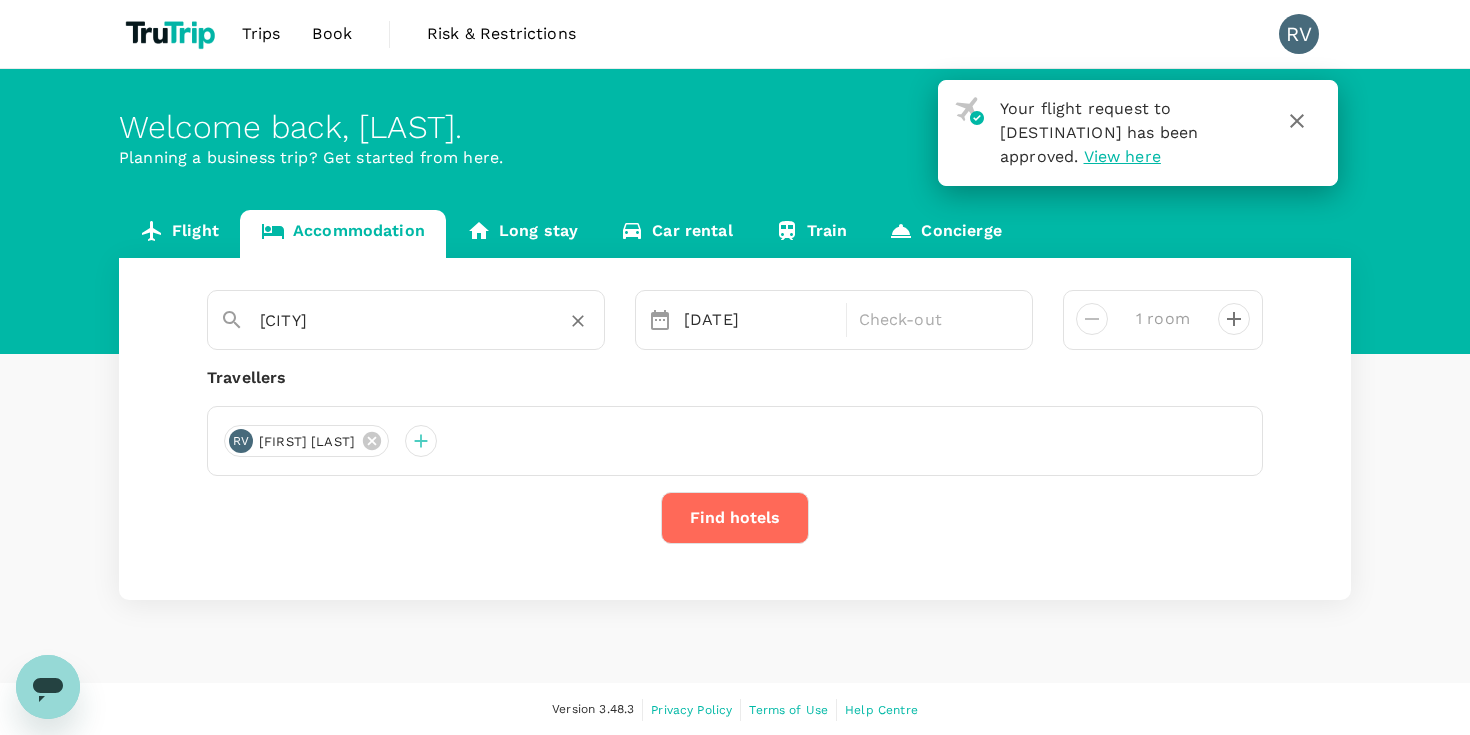 click on "[CITY]" at bounding box center (398, 320) 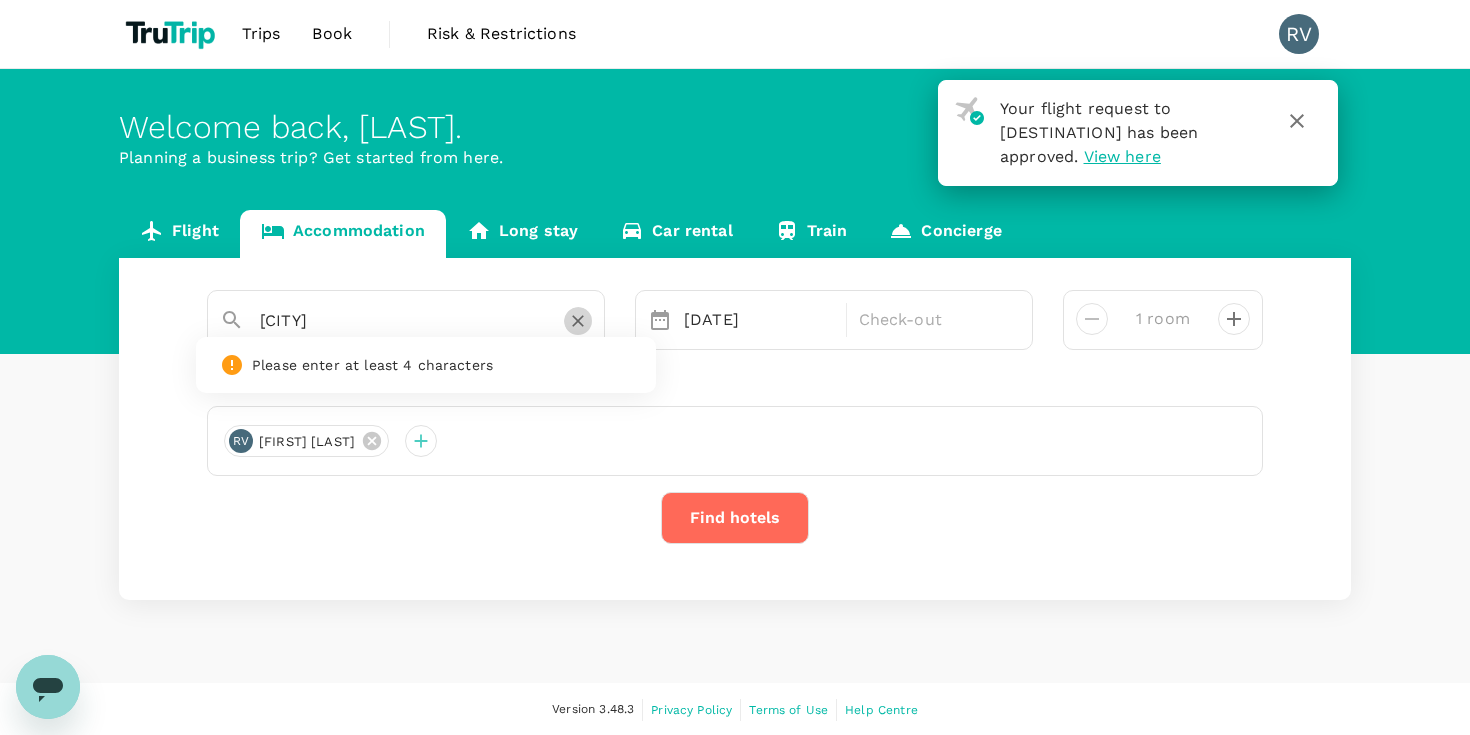 click 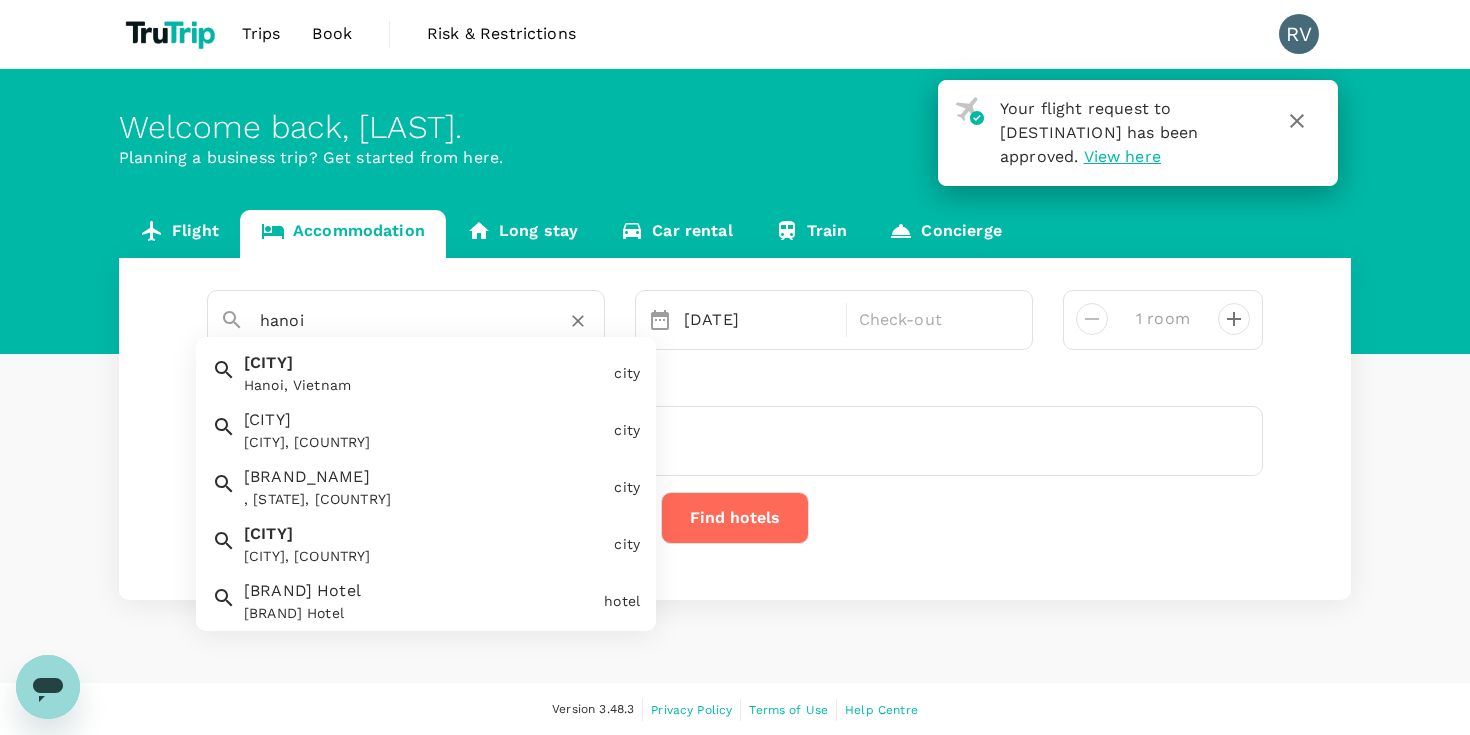 click on "[CITY] [CITY], [COUNTRY]" at bounding box center [421, 369] 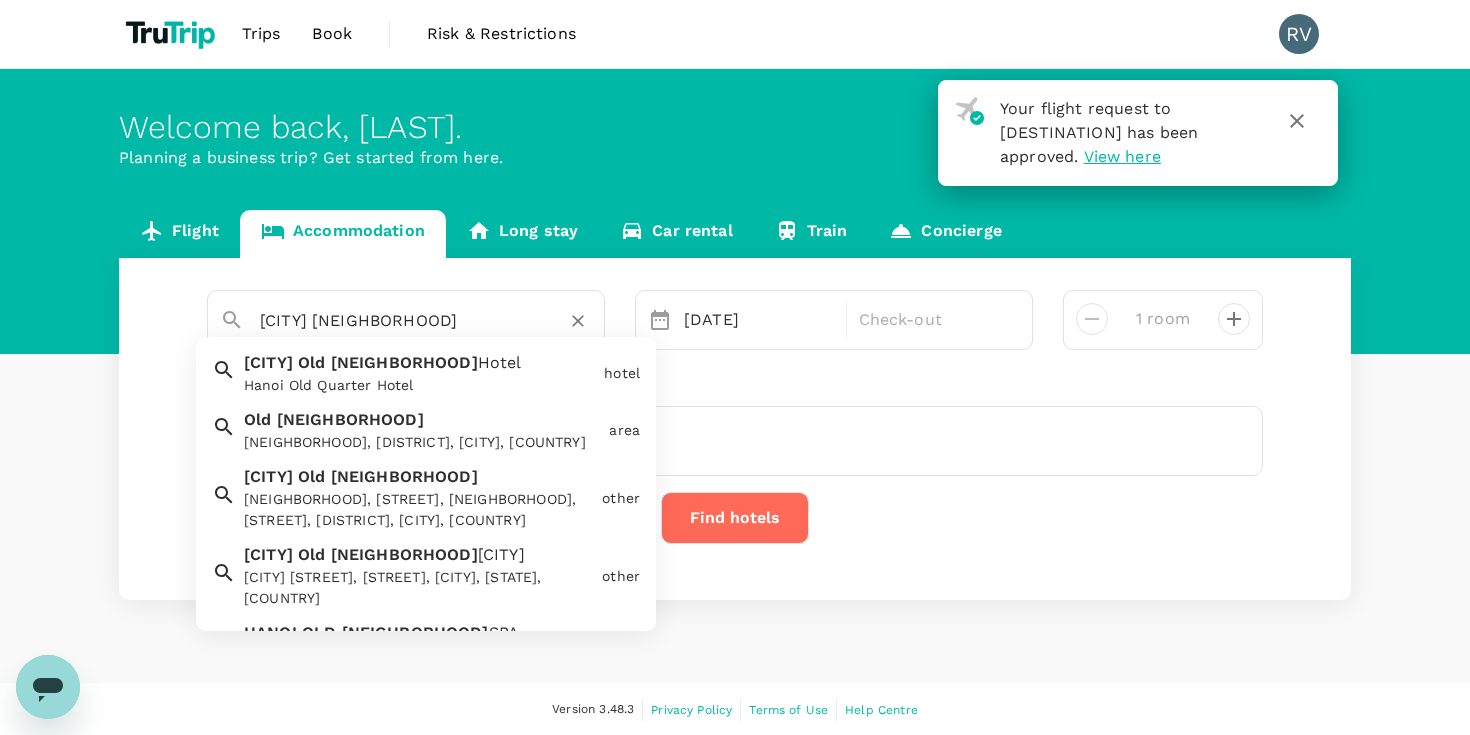click on "Hanoi   Old   Quarter  Hotel Hanoi Old Quarter Hotel" at bounding box center (416, 369) 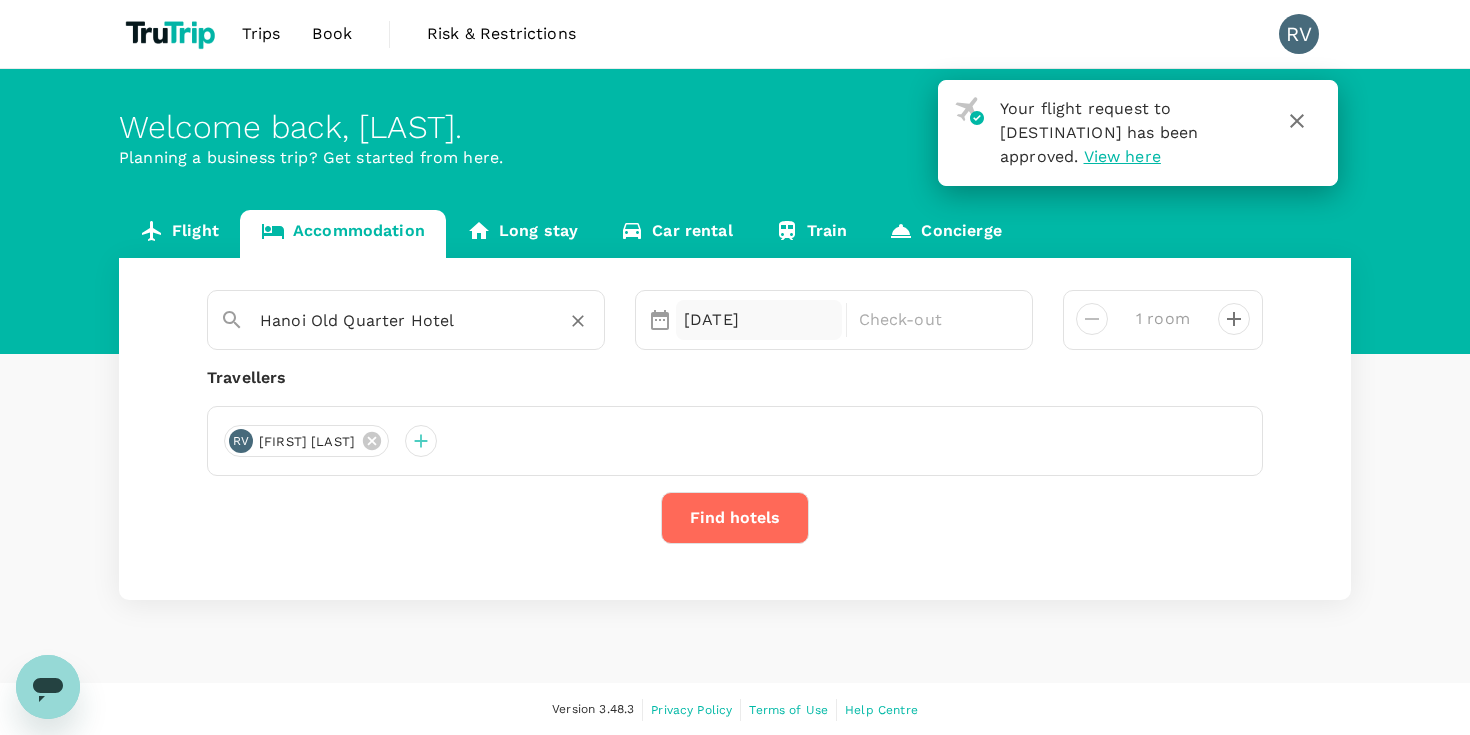 type on "Hanoi Old Quarter Hotel" 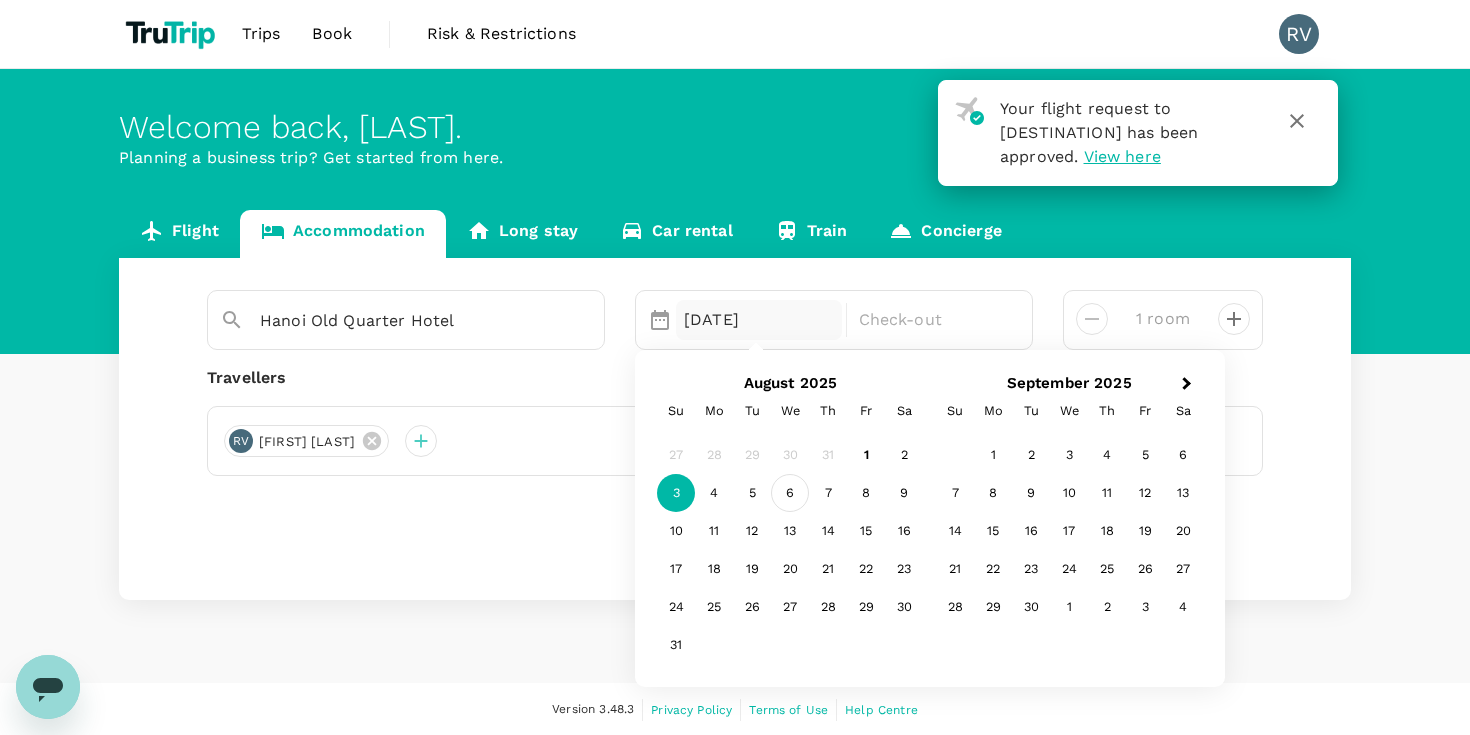 click on "6" at bounding box center (790, 494) 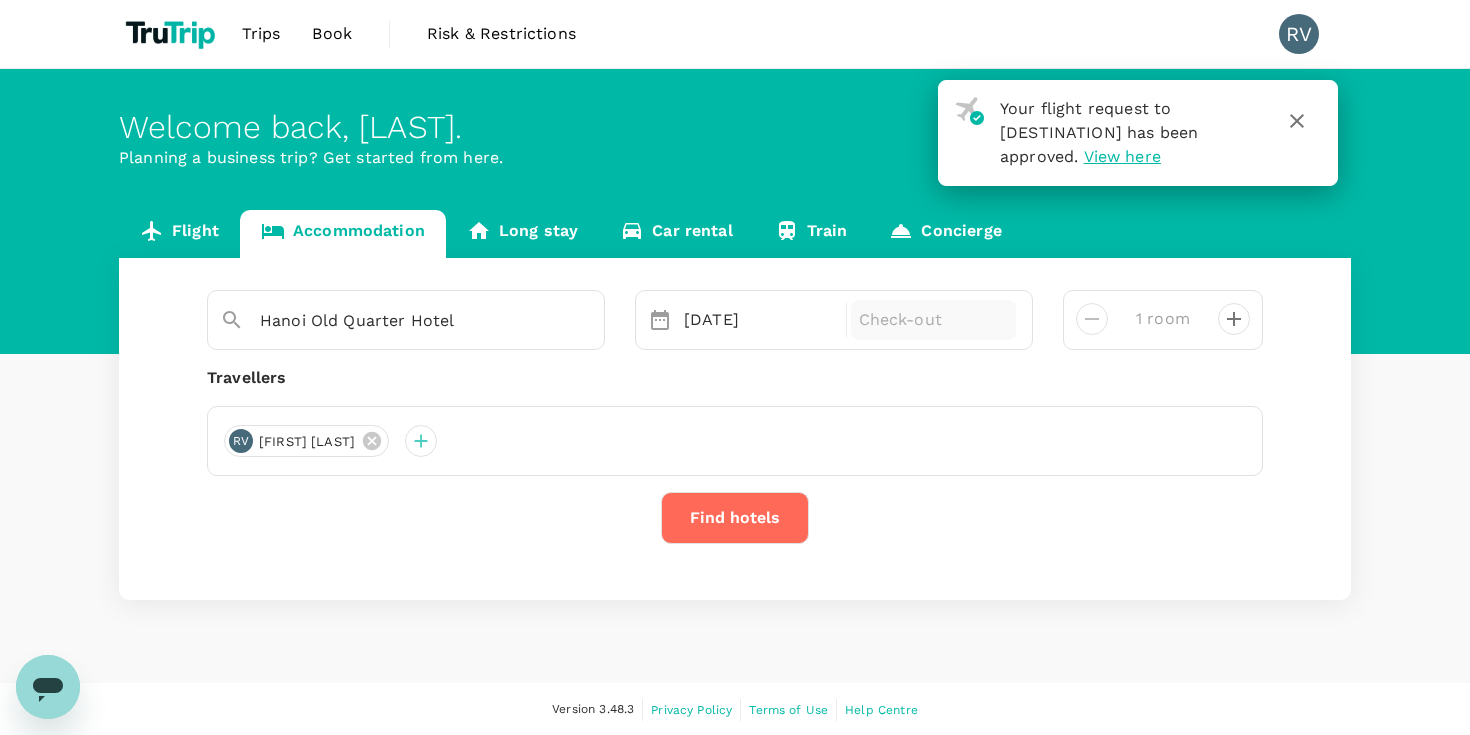 click on "Check-out" at bounding box center (934, 320) 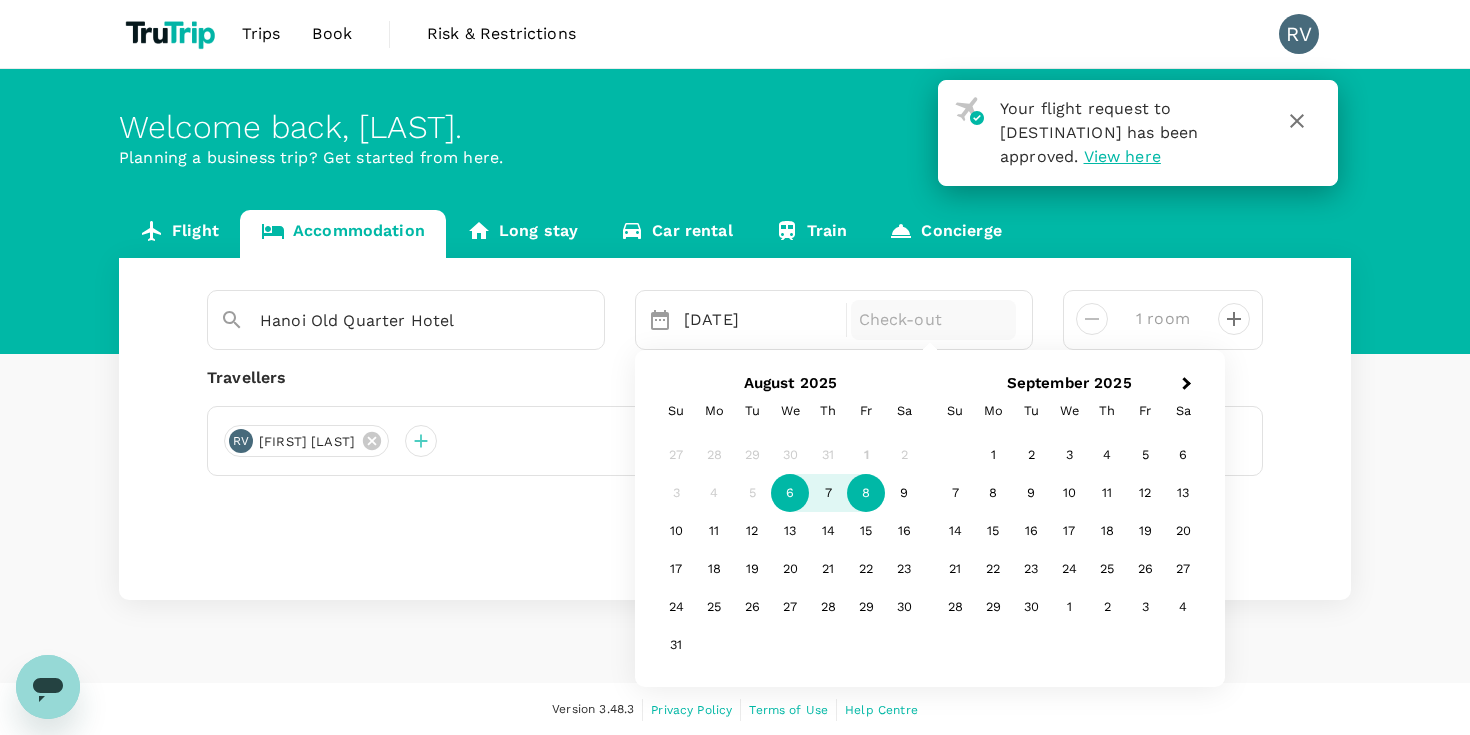 click on "8" at bounding box center (866, 494) 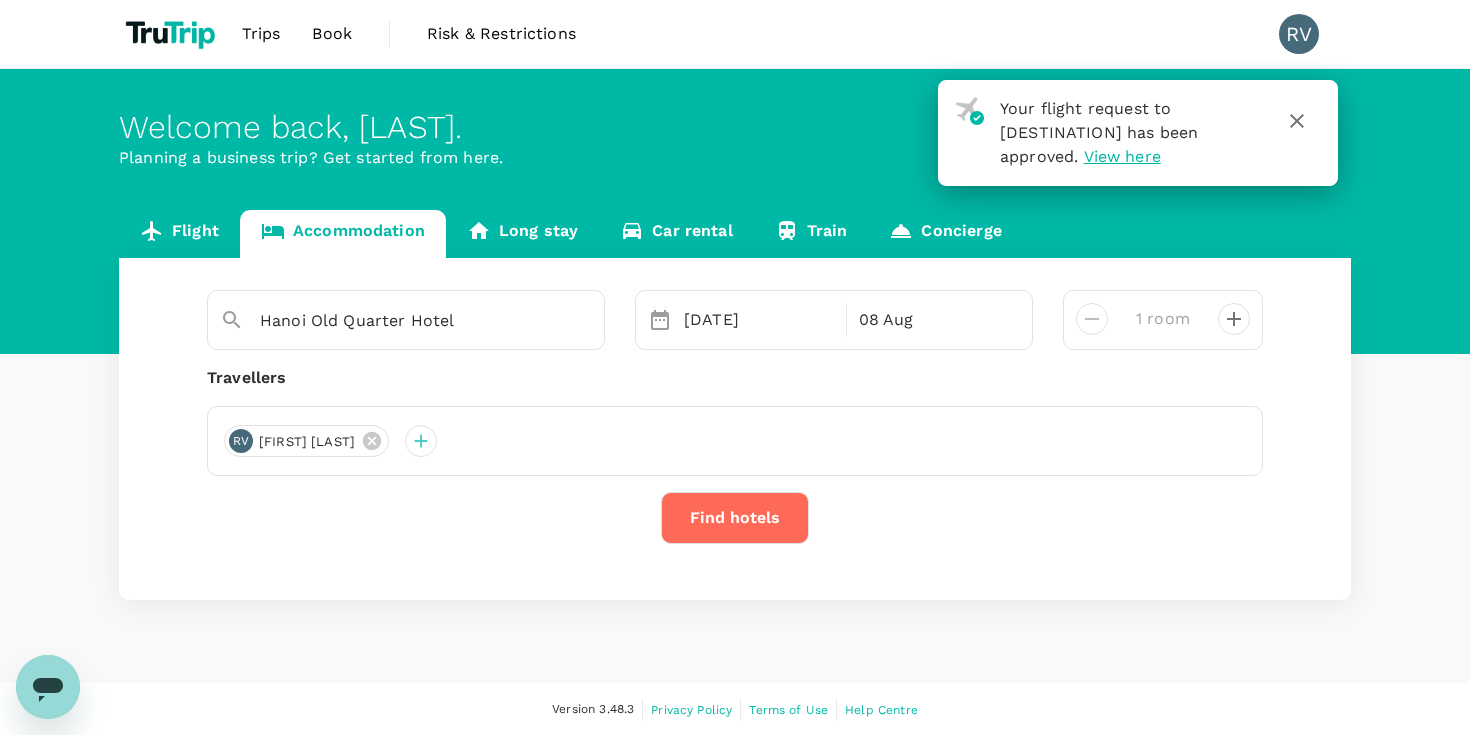 click on "Find hotels" at bounding box center [735, 518] 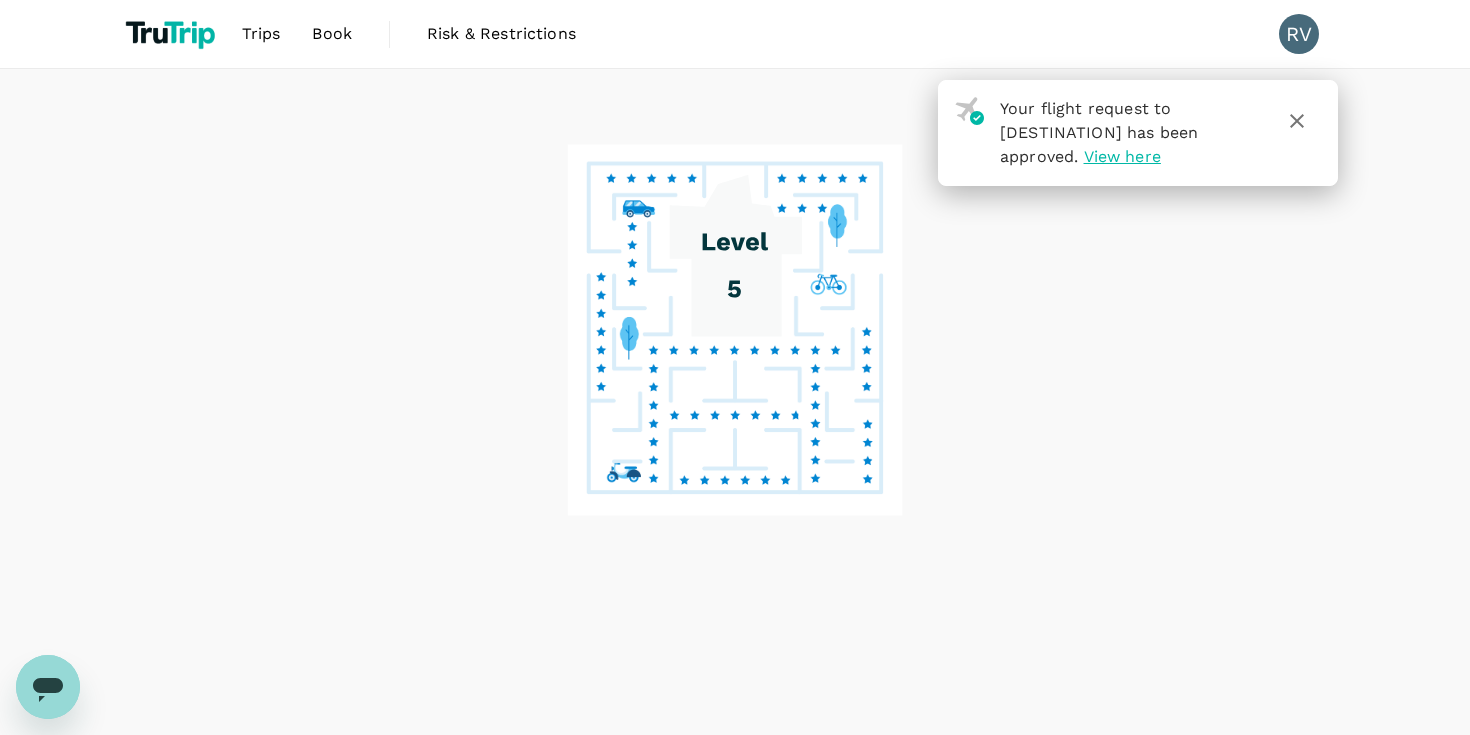 click 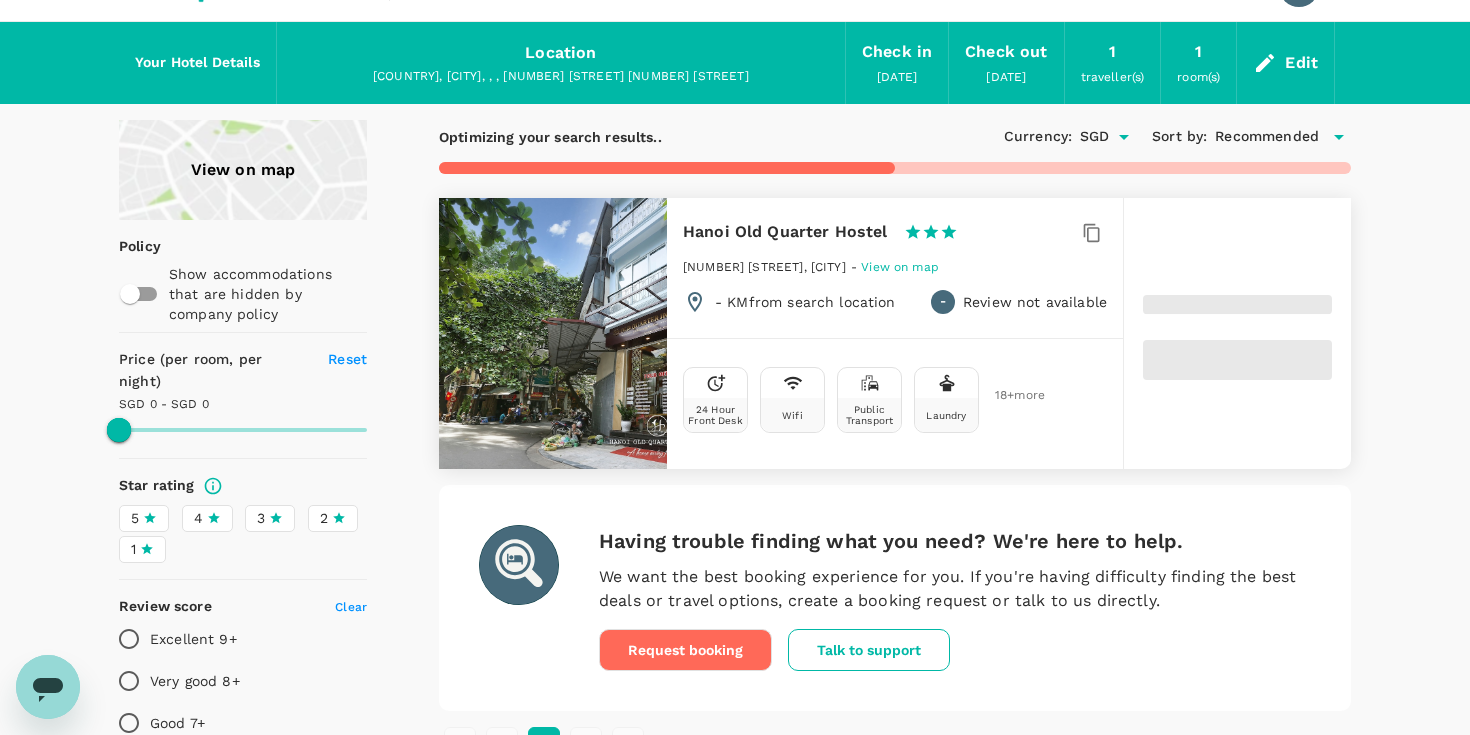 scroll, scrollTop: 44, scrollLeft: 0, axis: vertical 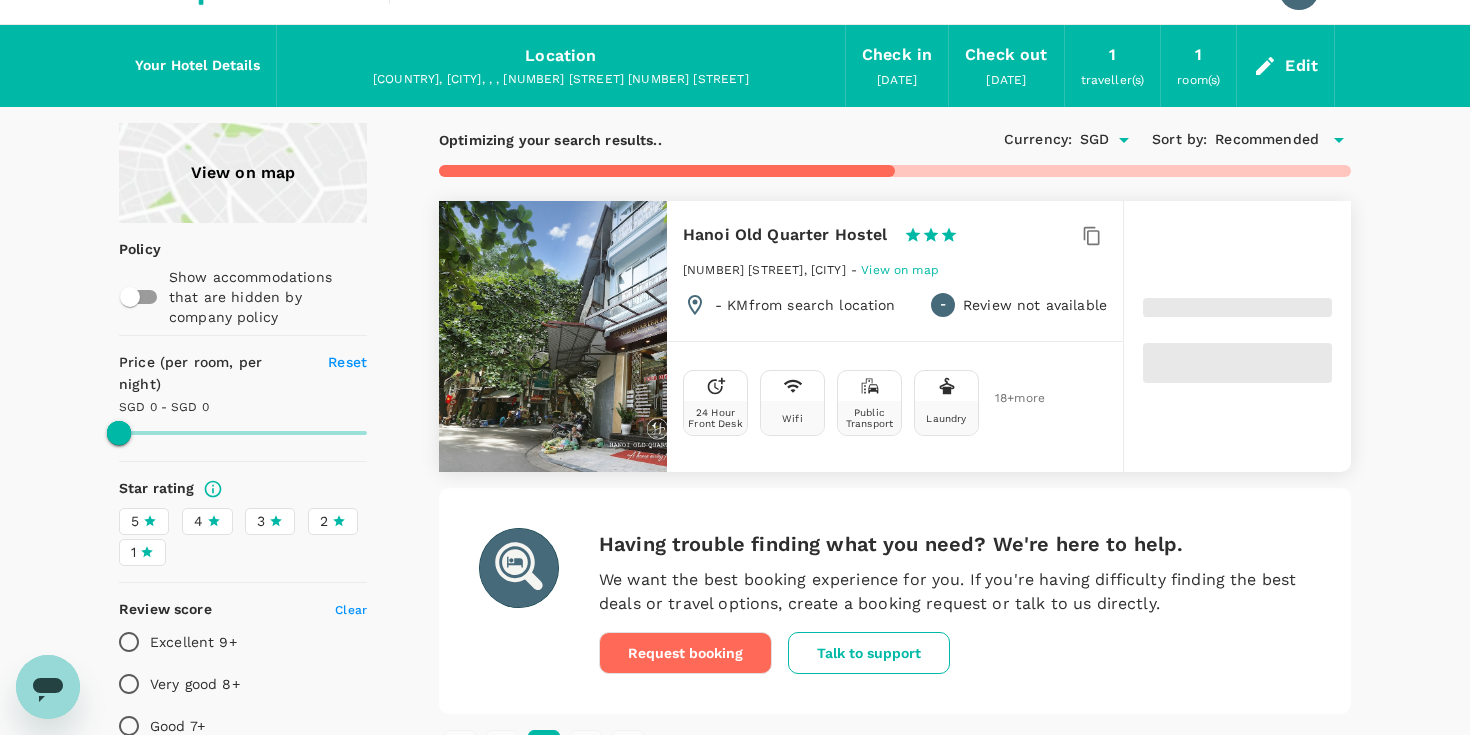 click on "1" at bounding box center (1112, 55) 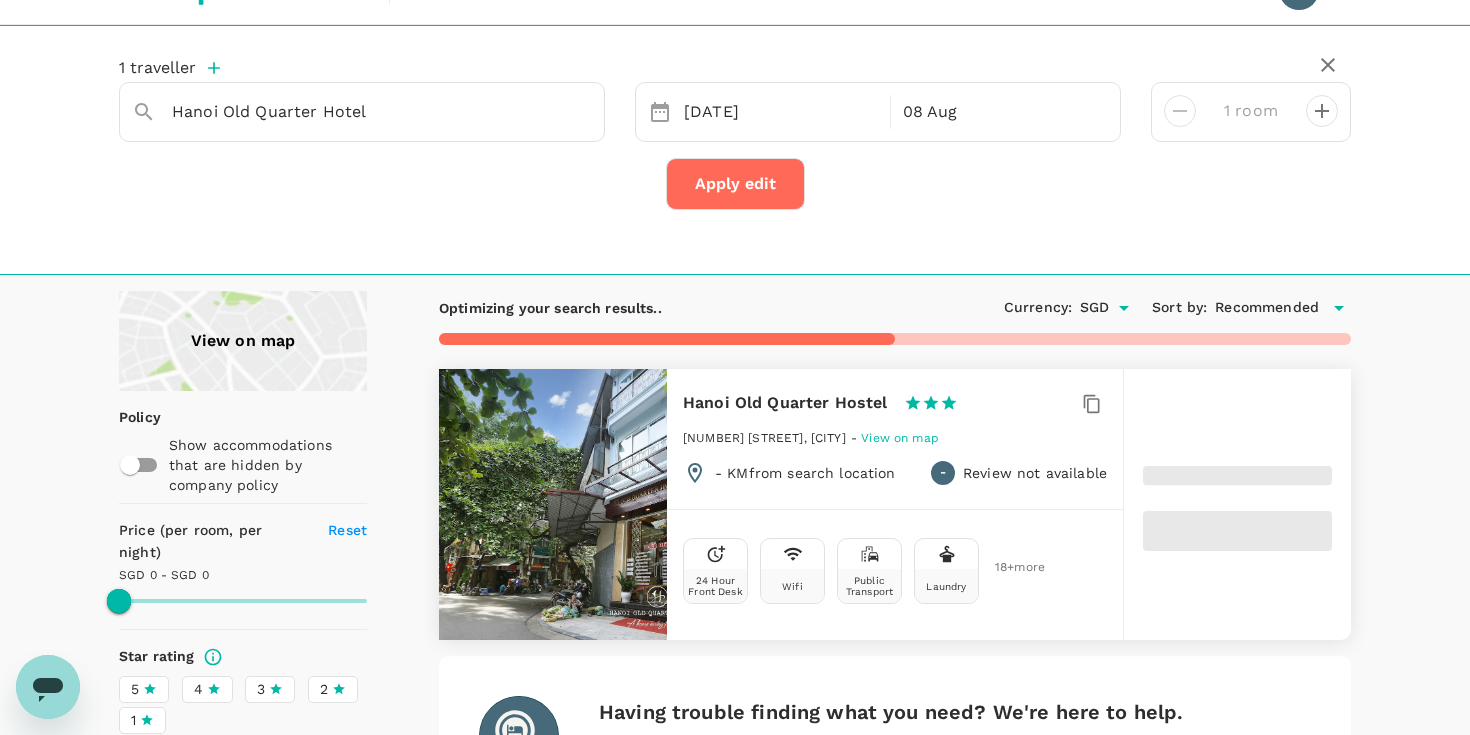 click 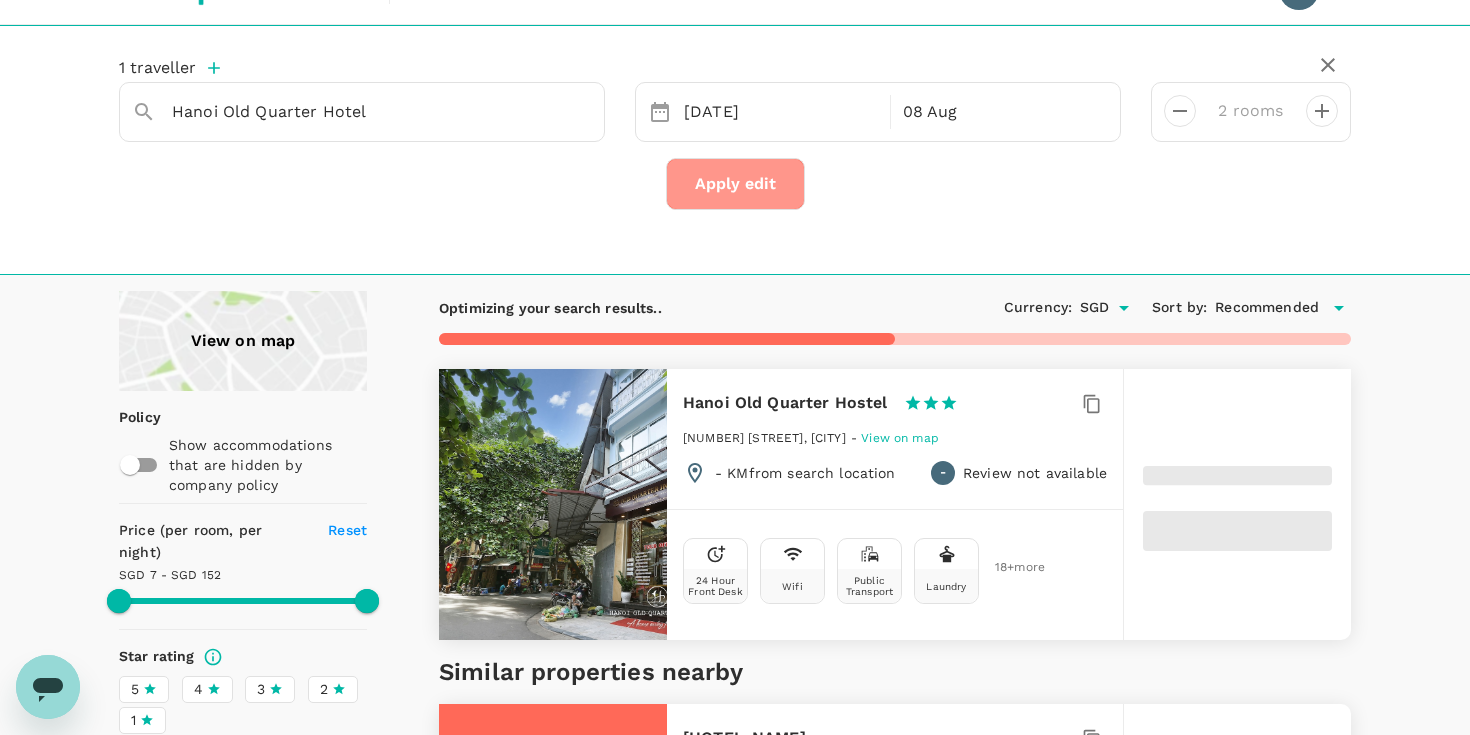 click on "Apply edit" at bounding box center [735, 184] 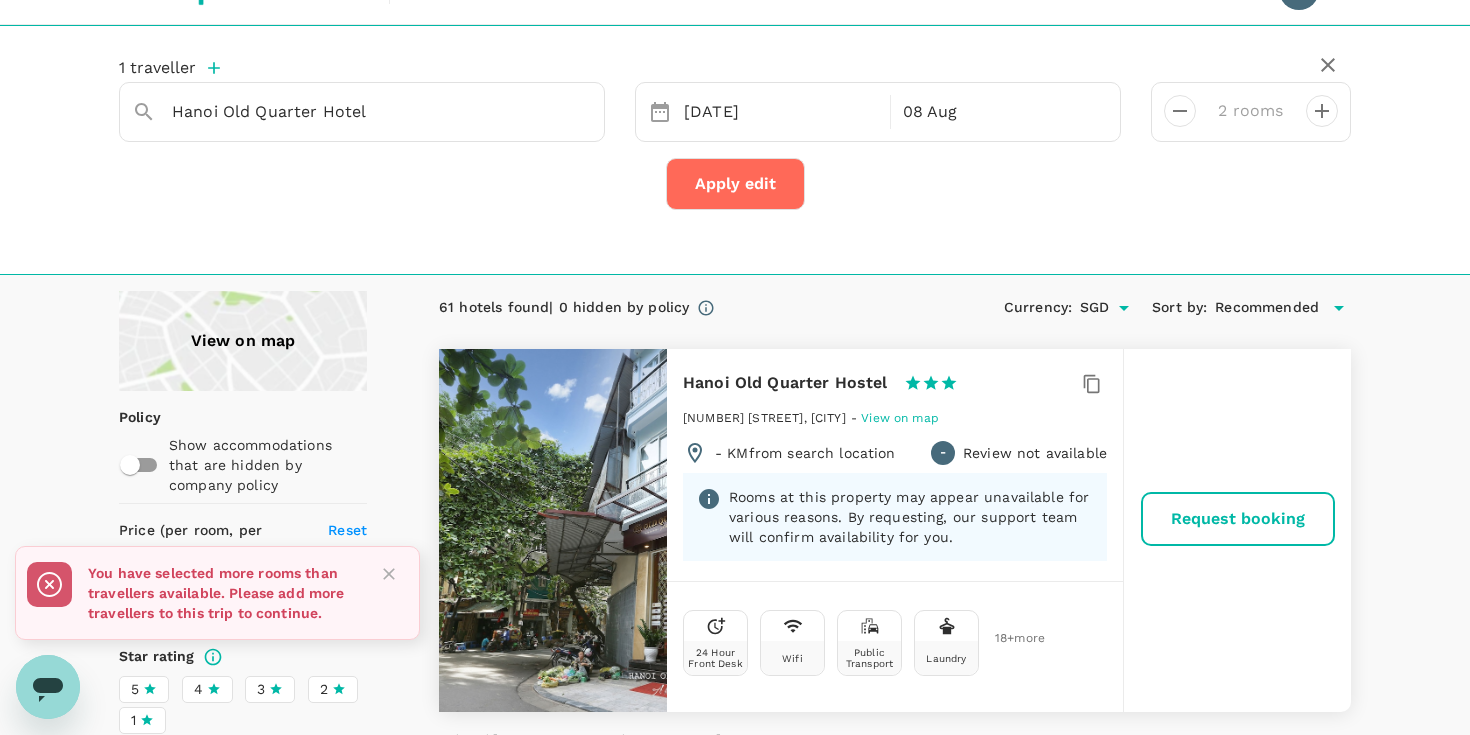 type on "151.19" 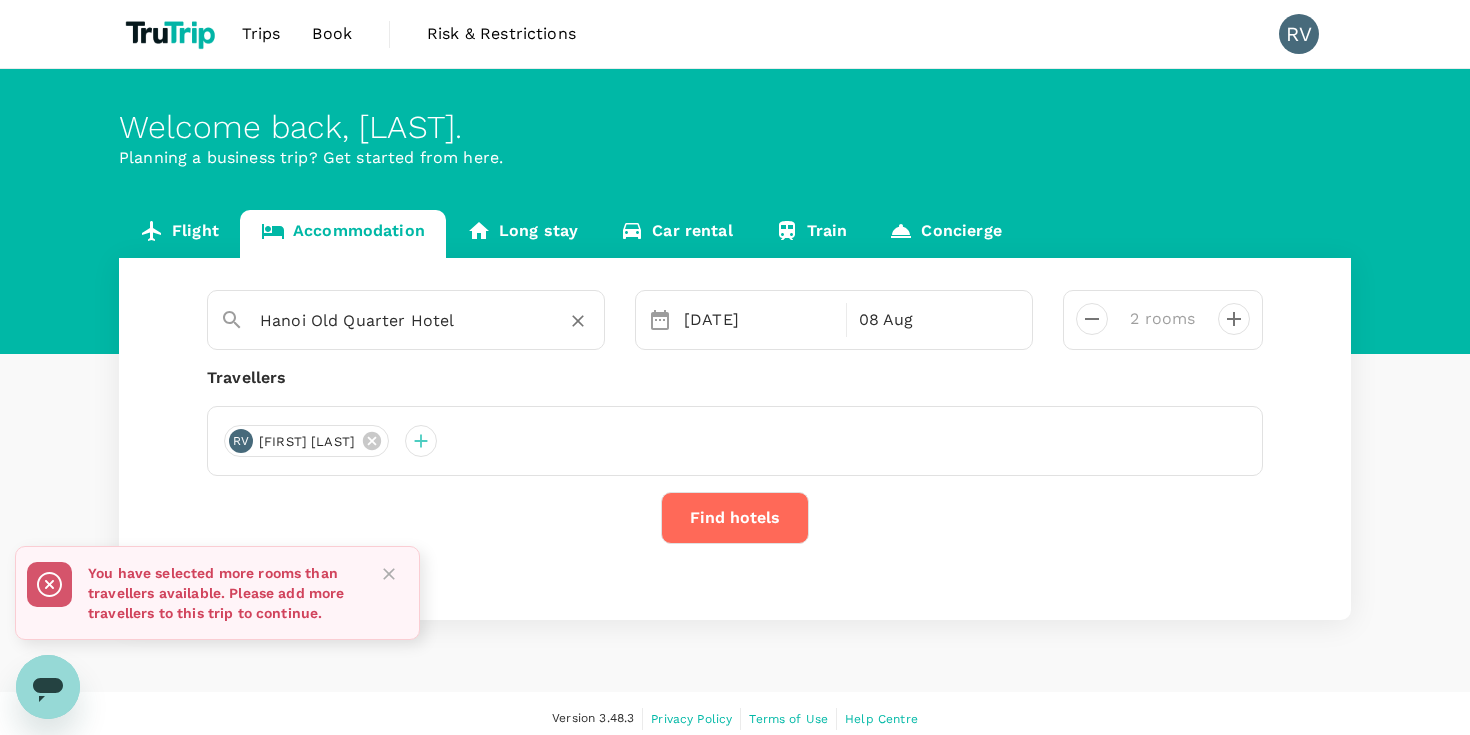 type on "1 room" 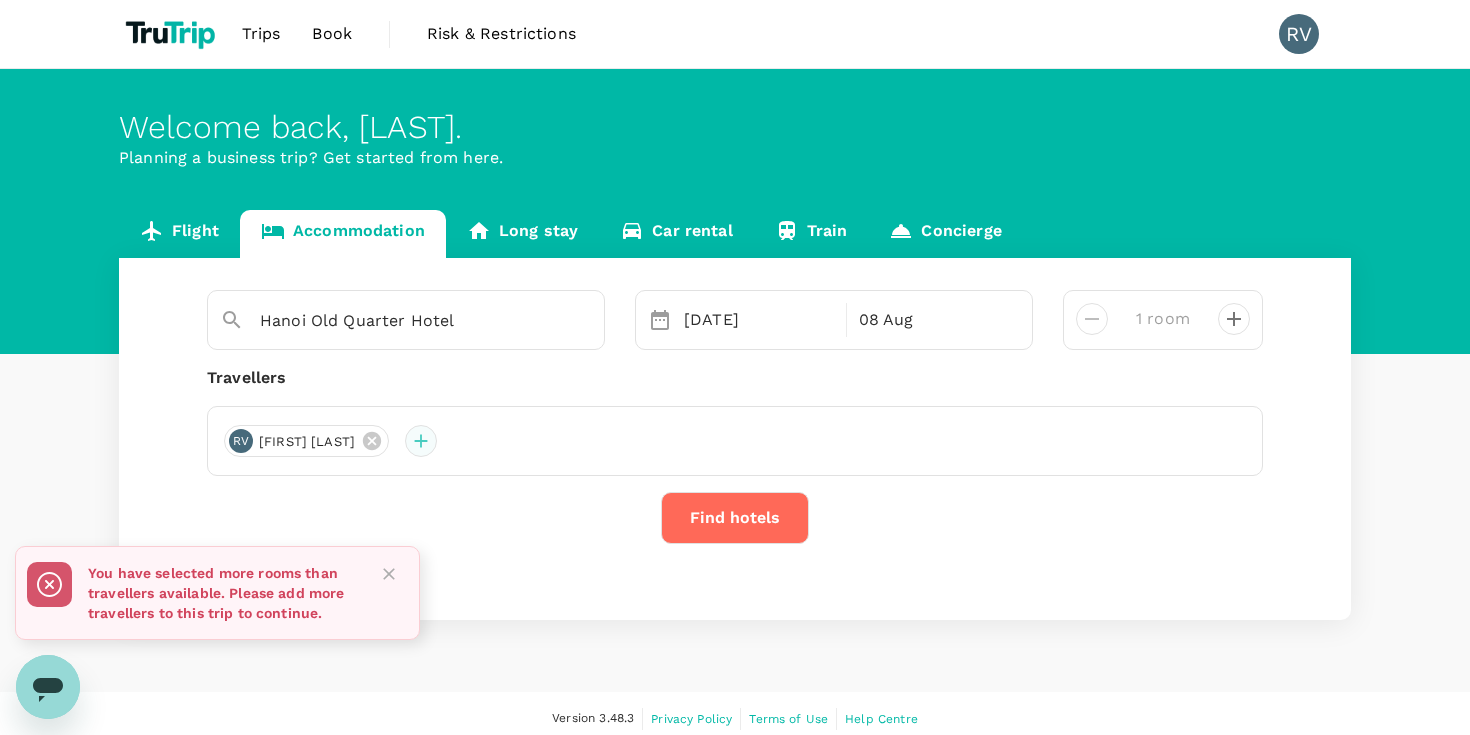 click at bounding box center [421, 441] 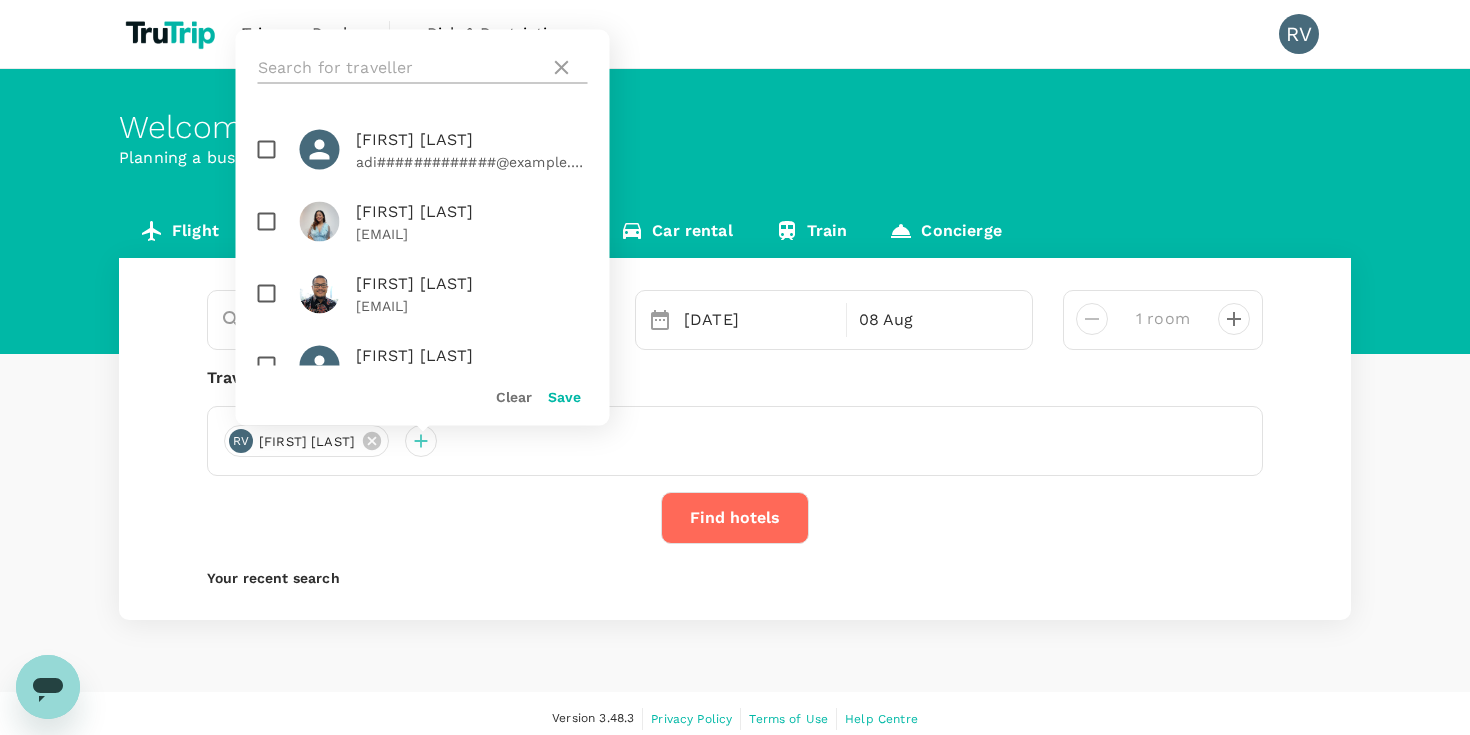 click at bounding box center [400, 68] 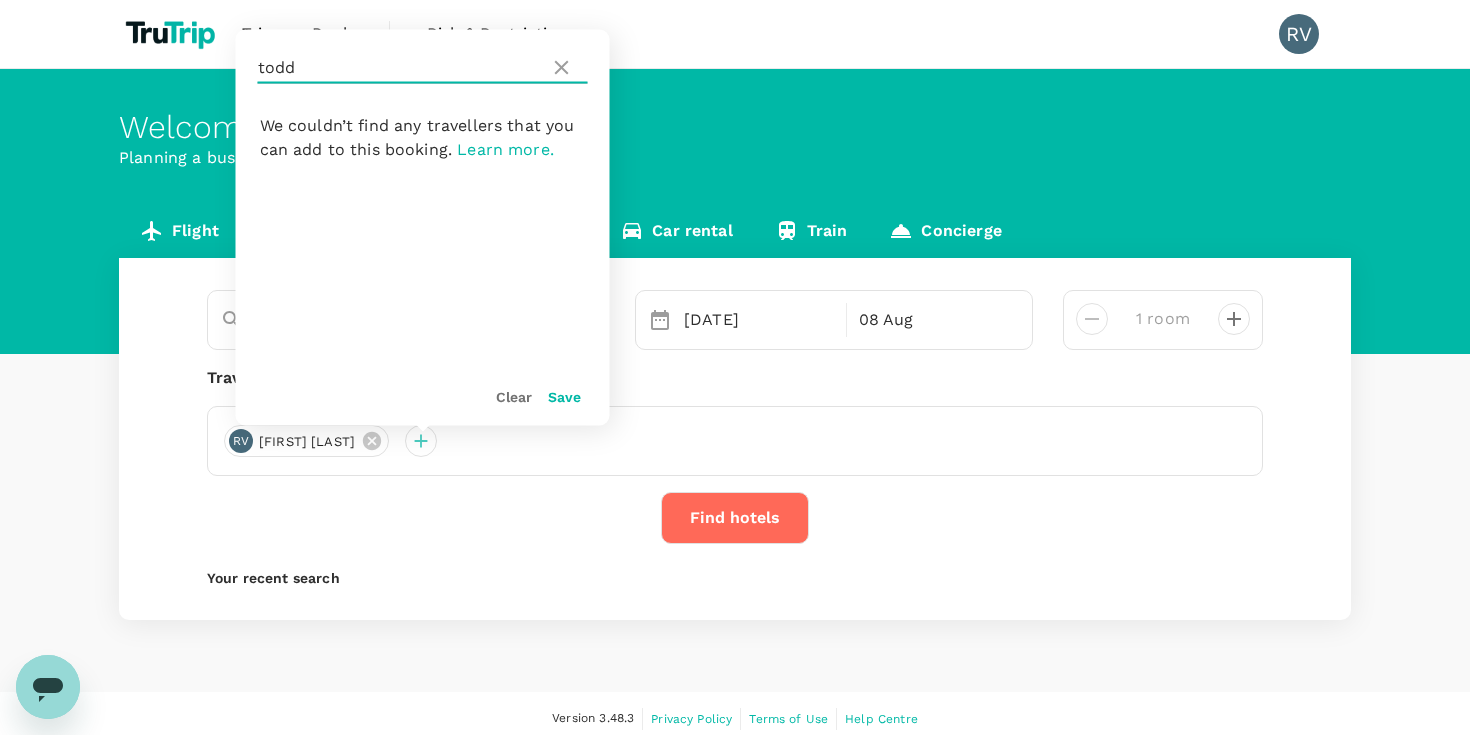 type on "todd" 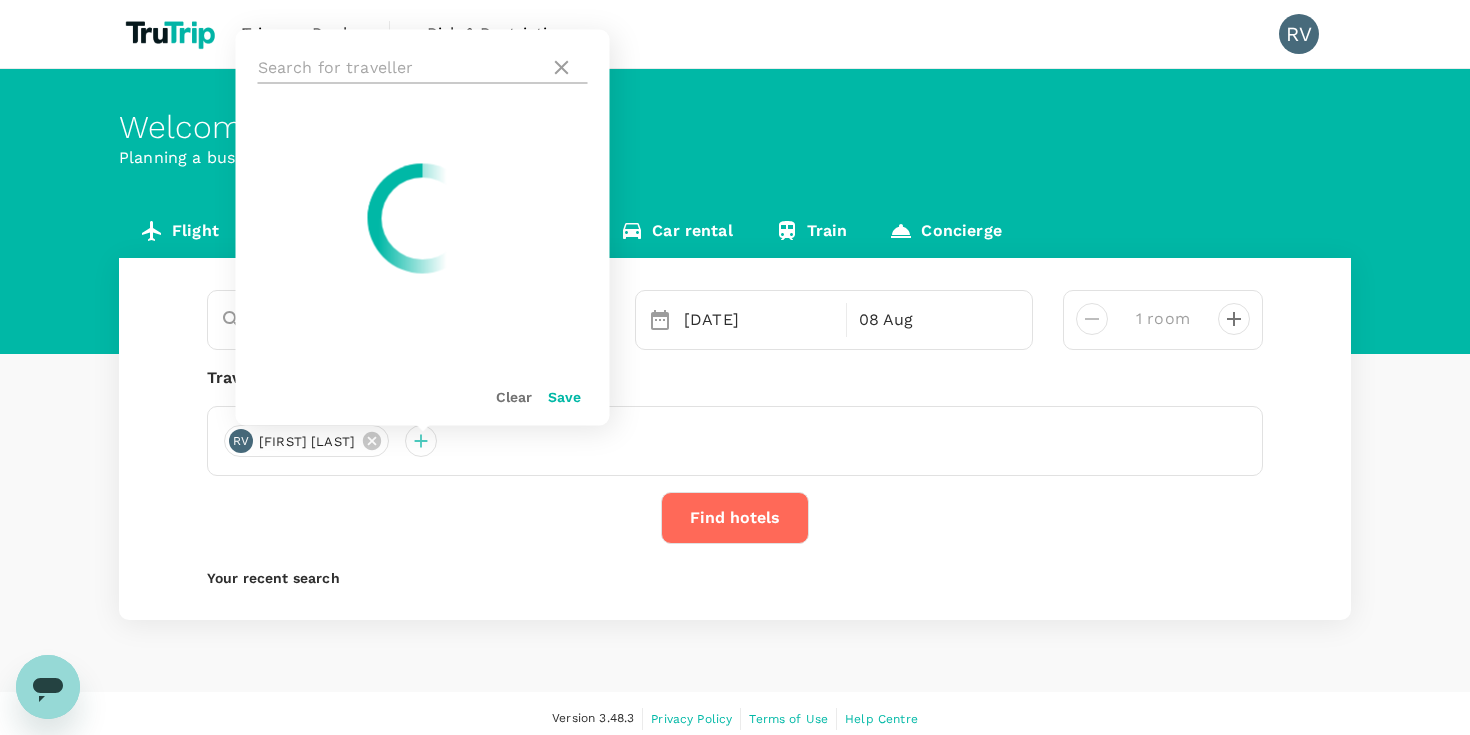 click at bounding box center [400, 68] 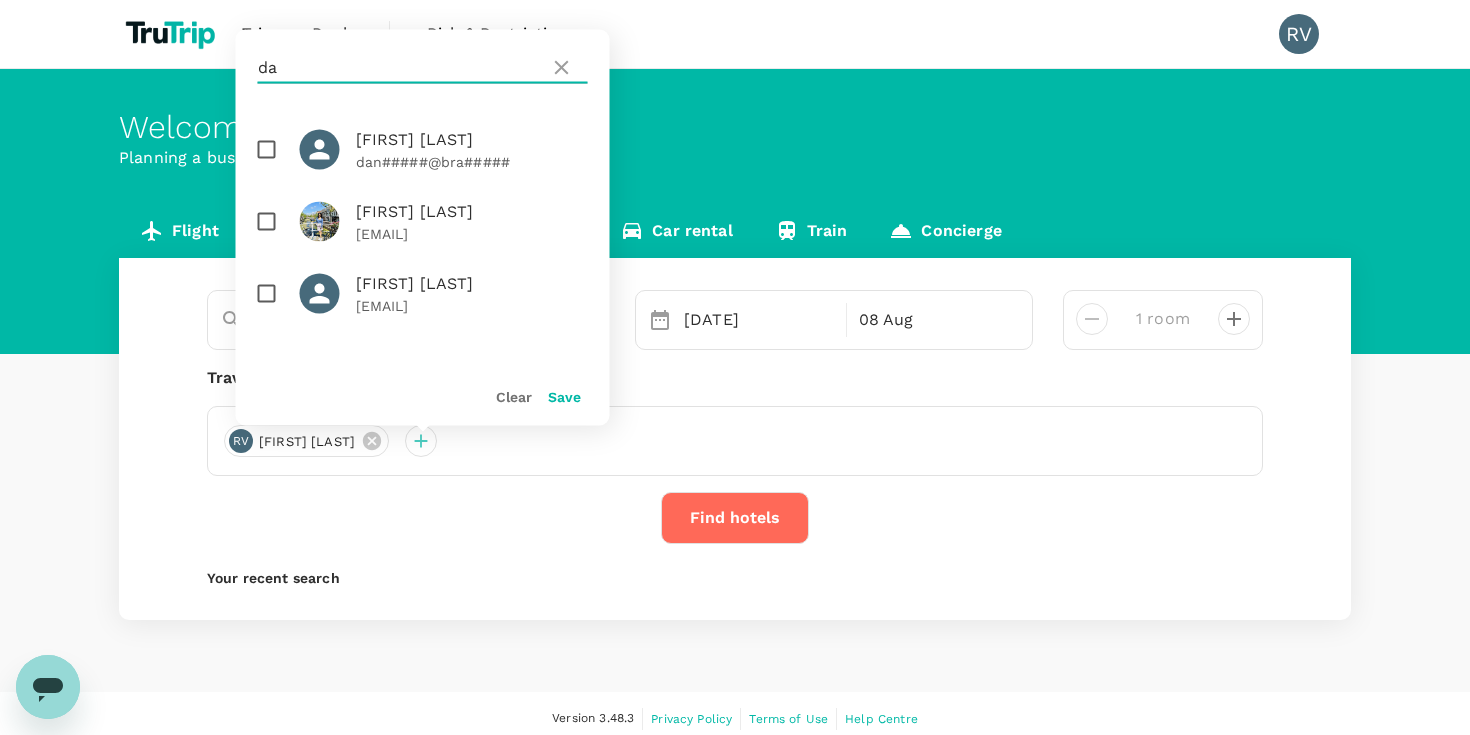 type on "d" 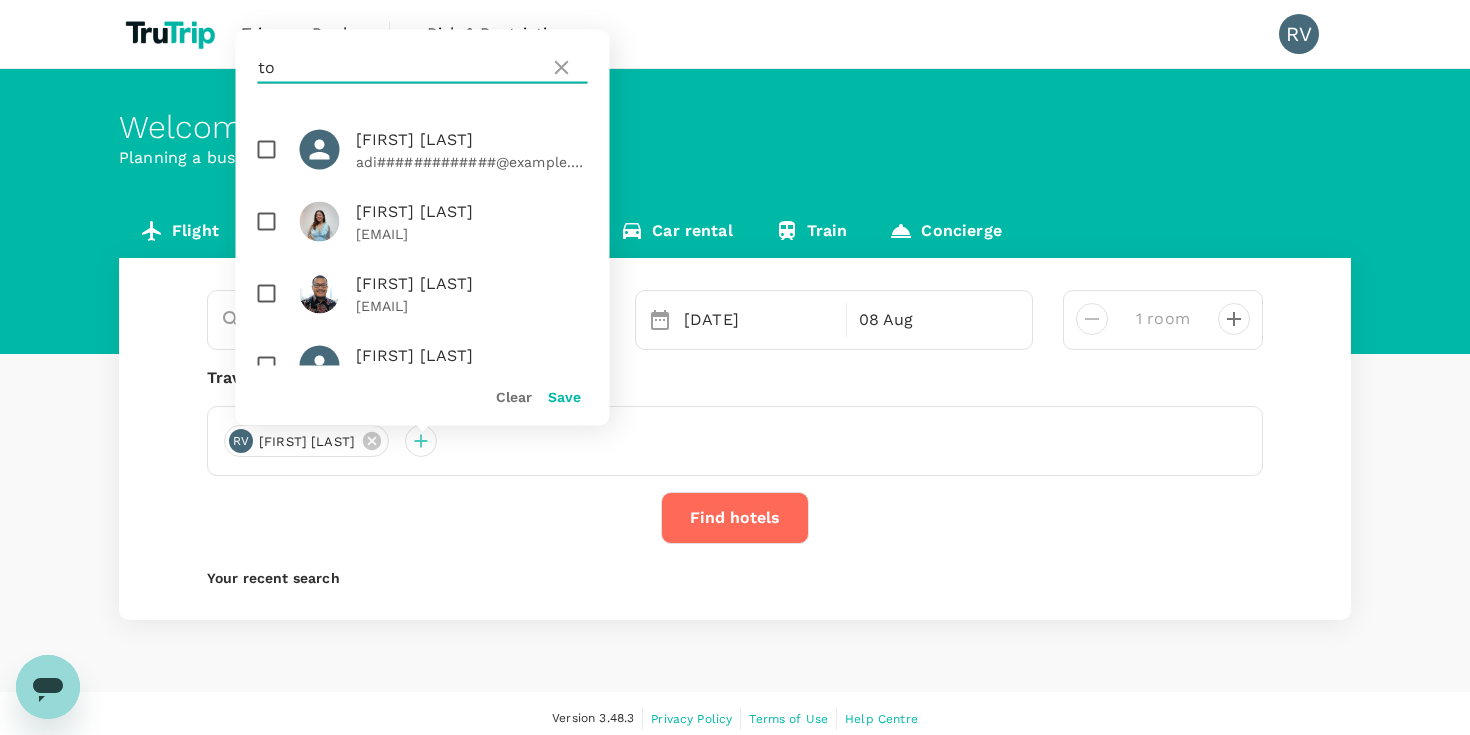 type on "to" 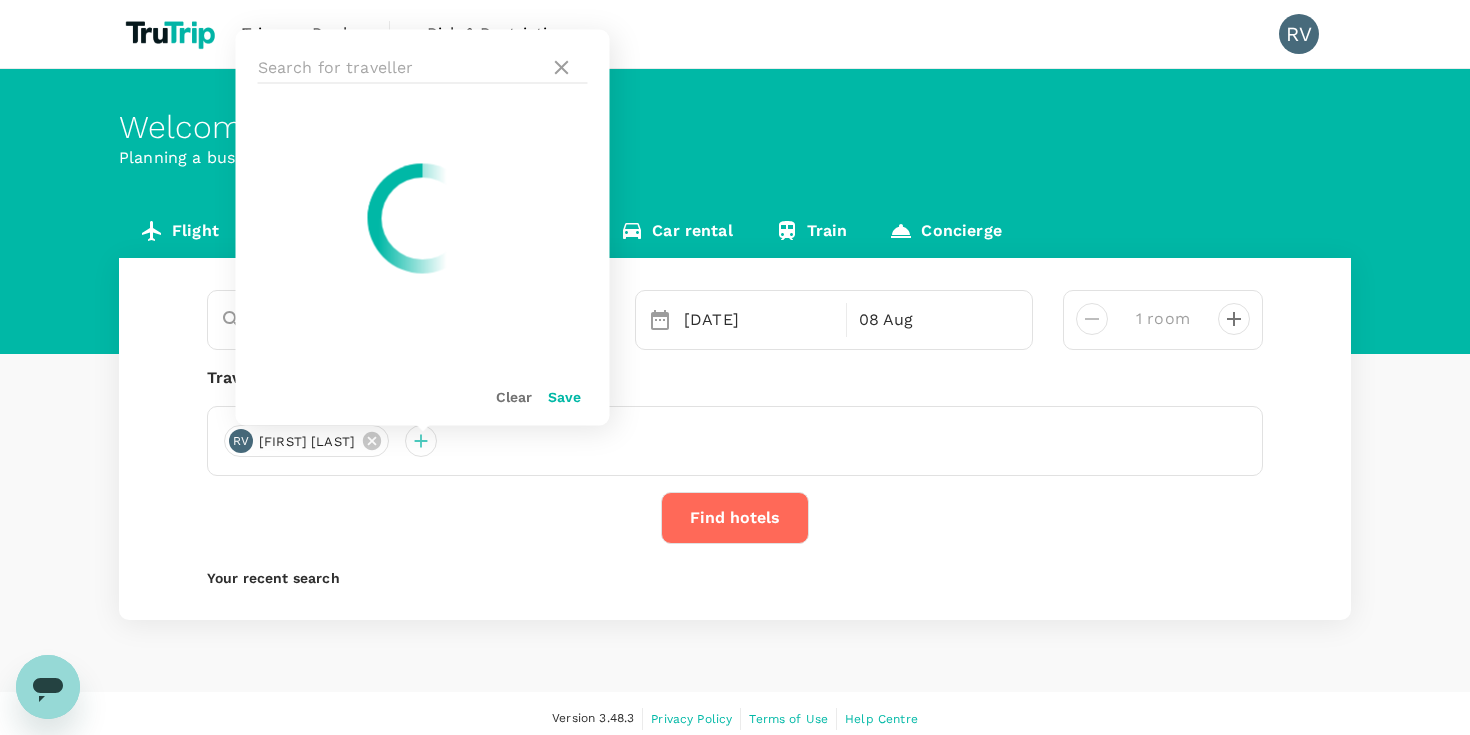click on "Clear" at bounding box center (506, 388) 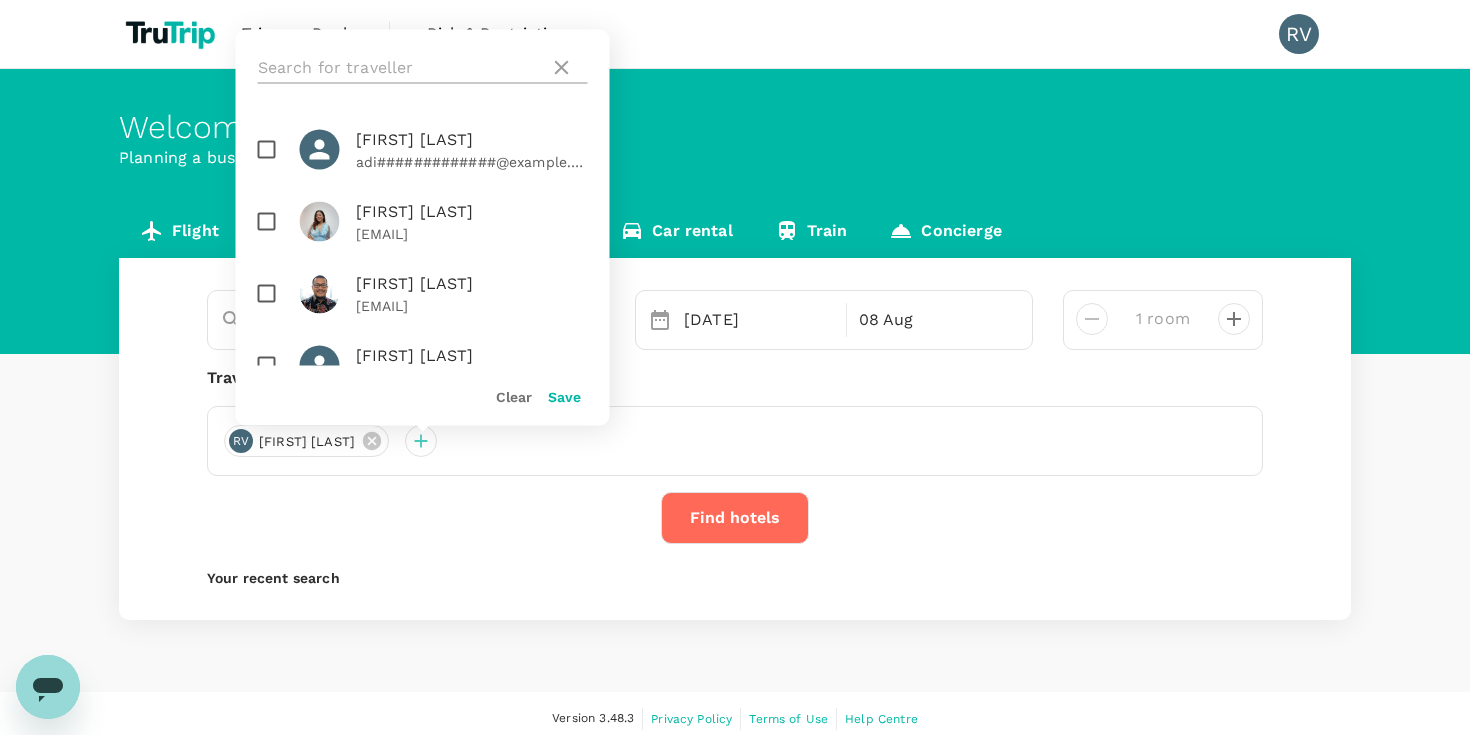 click 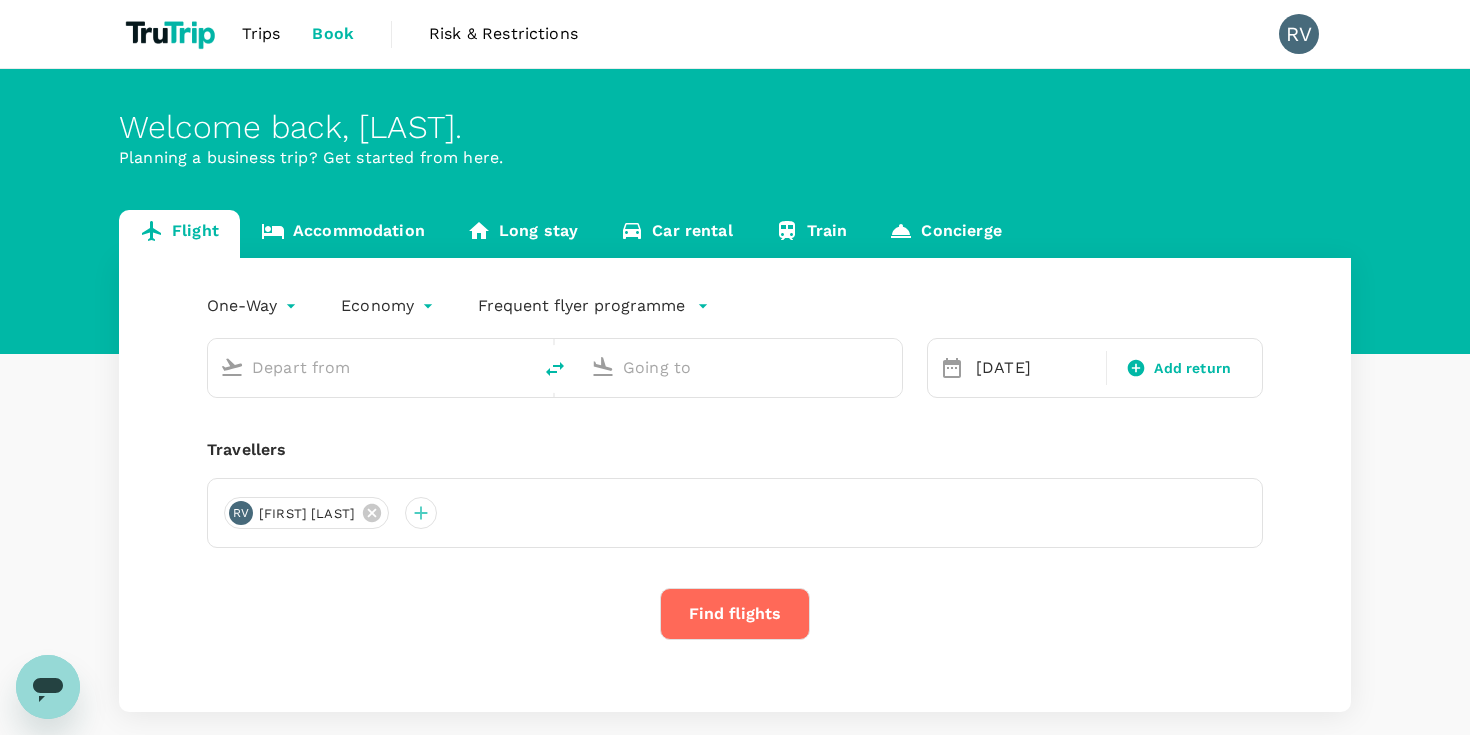 type on "Soekarno-Hatta Intl (CGK)" 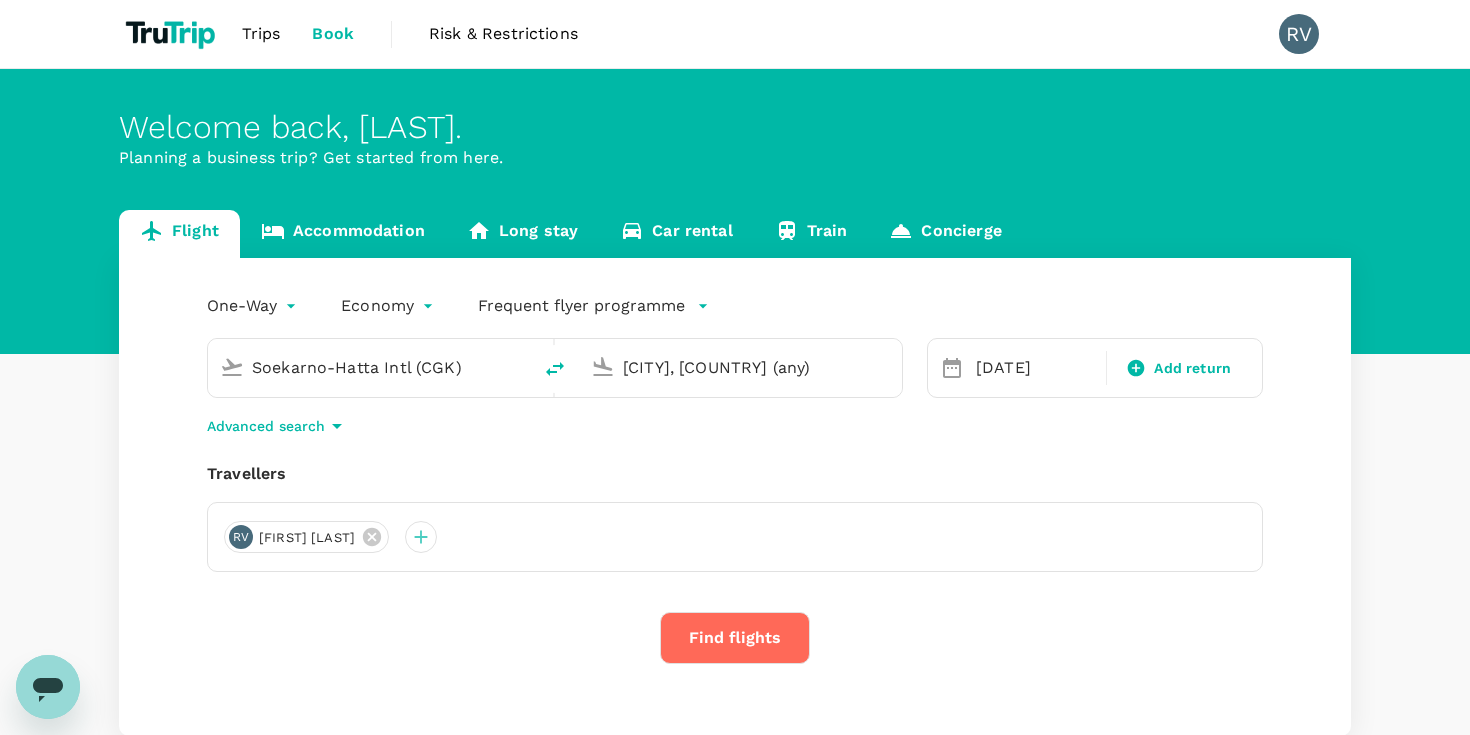 type 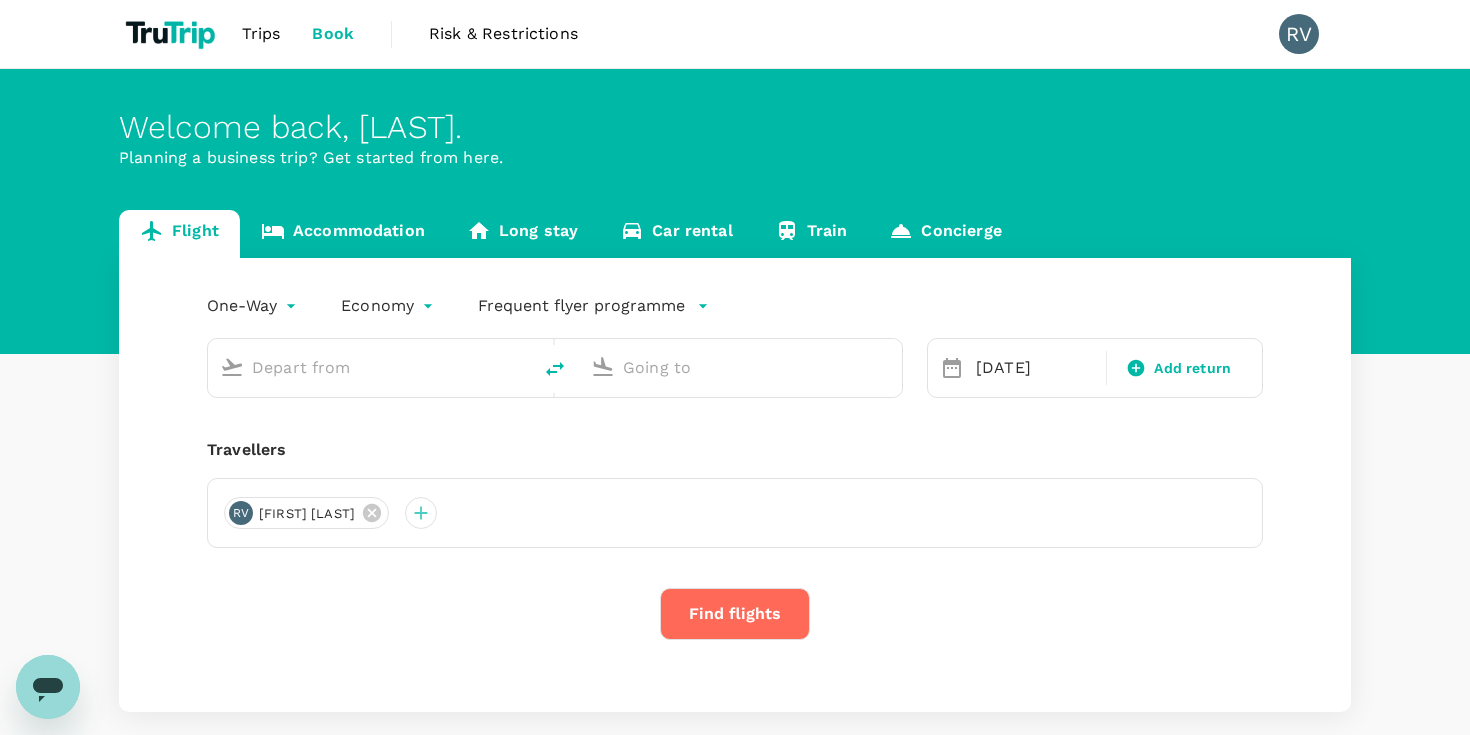 type on "Soekarno-Hatta Intl (CGK)" 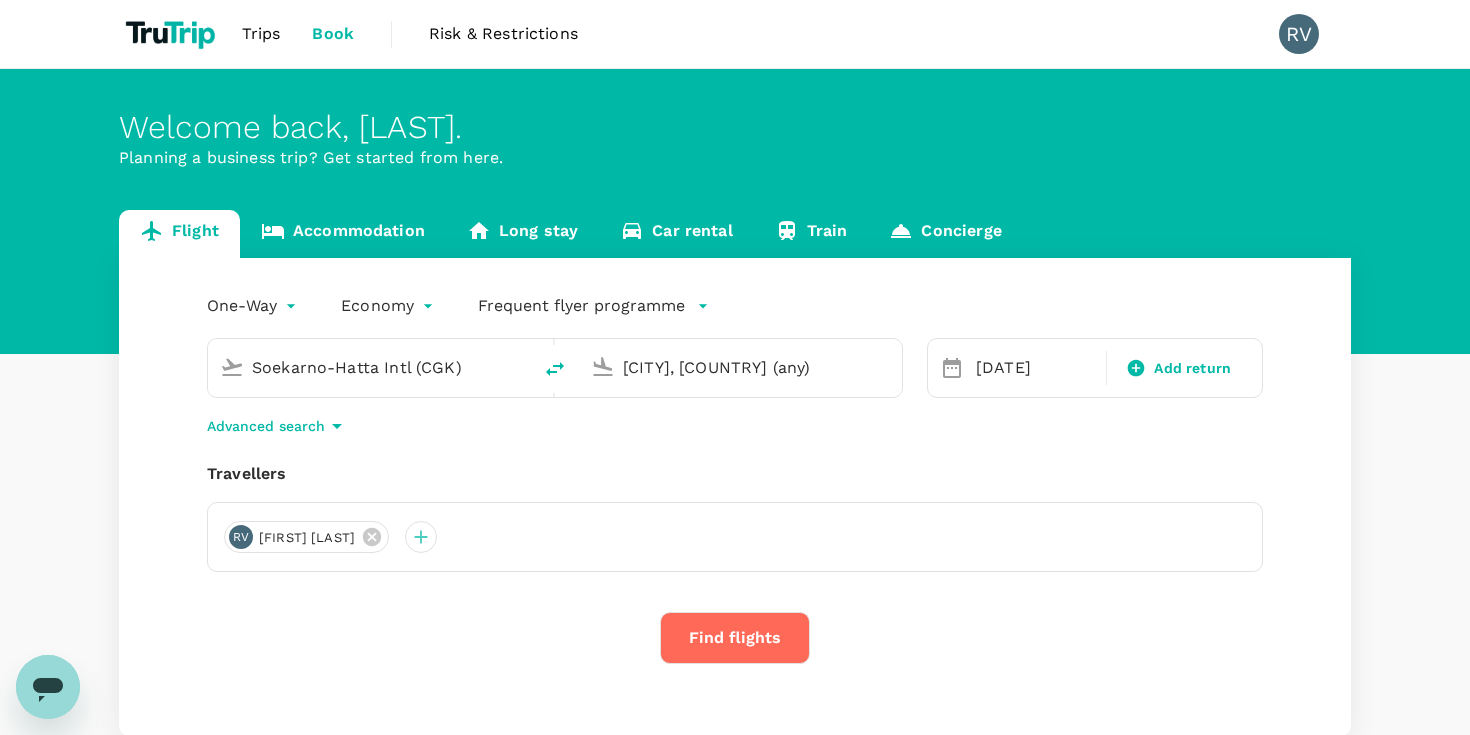 click on "Soekarno-Hatta Intl (CGK)" at bounding box center [370, 367] 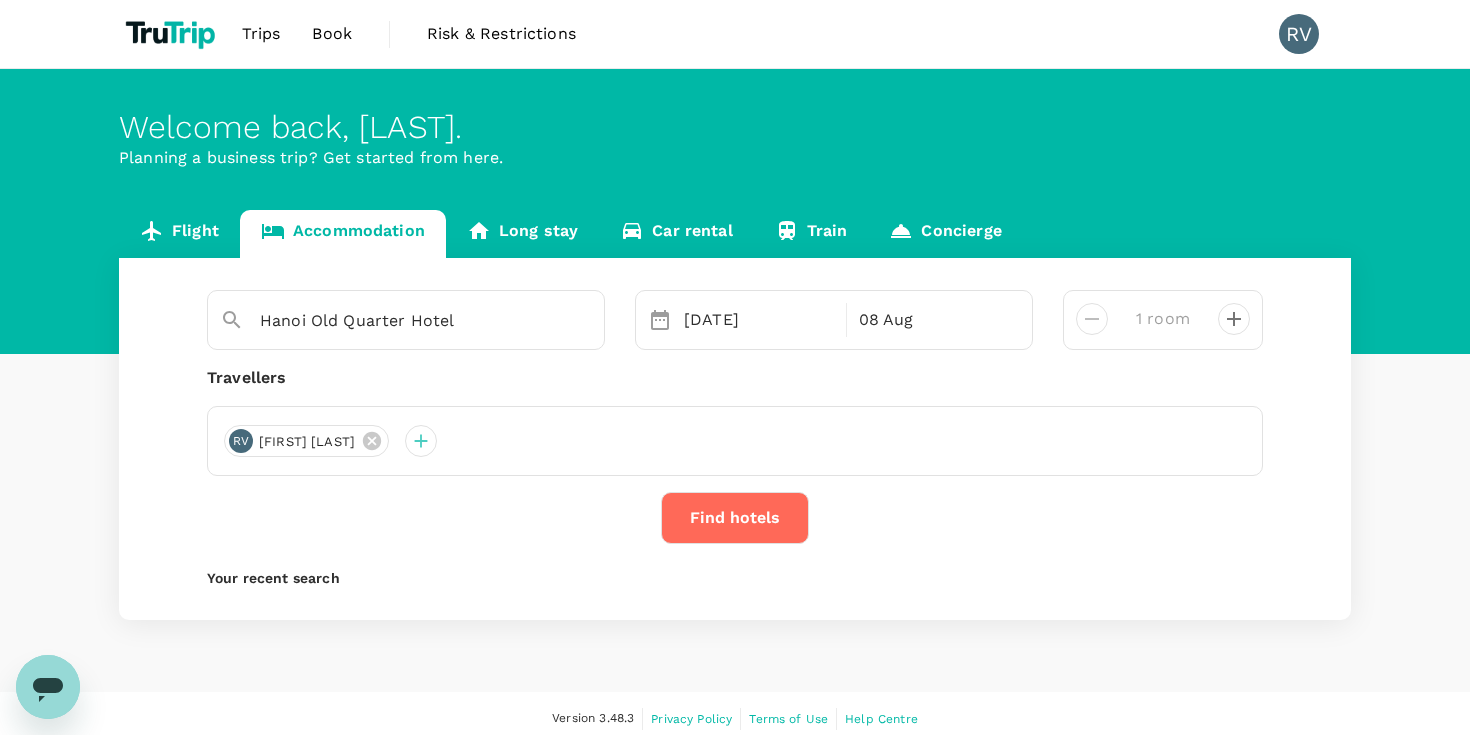 click on "Find hotels" at bounding box center [735, 518] 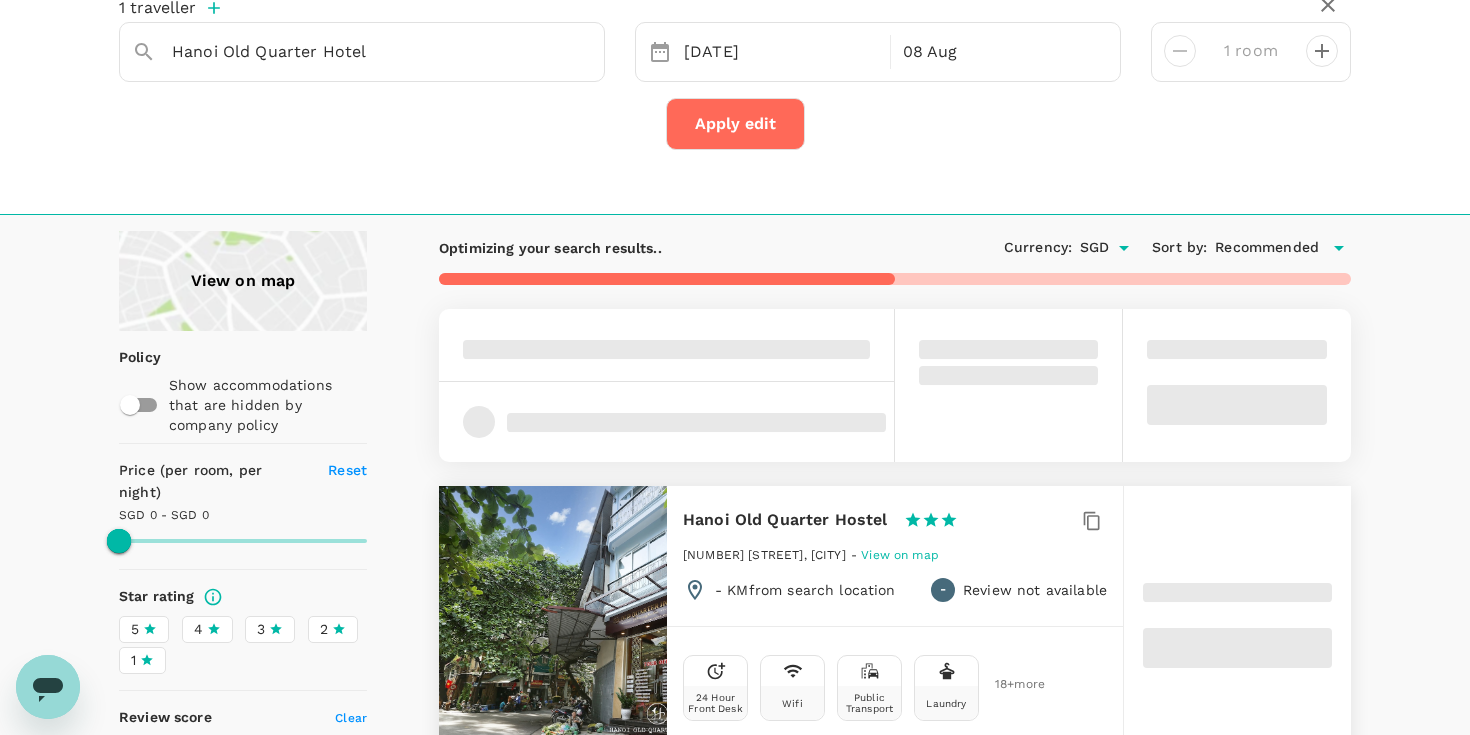 scroll, scrollTop: 0, scrollLeft: 0, axis: both 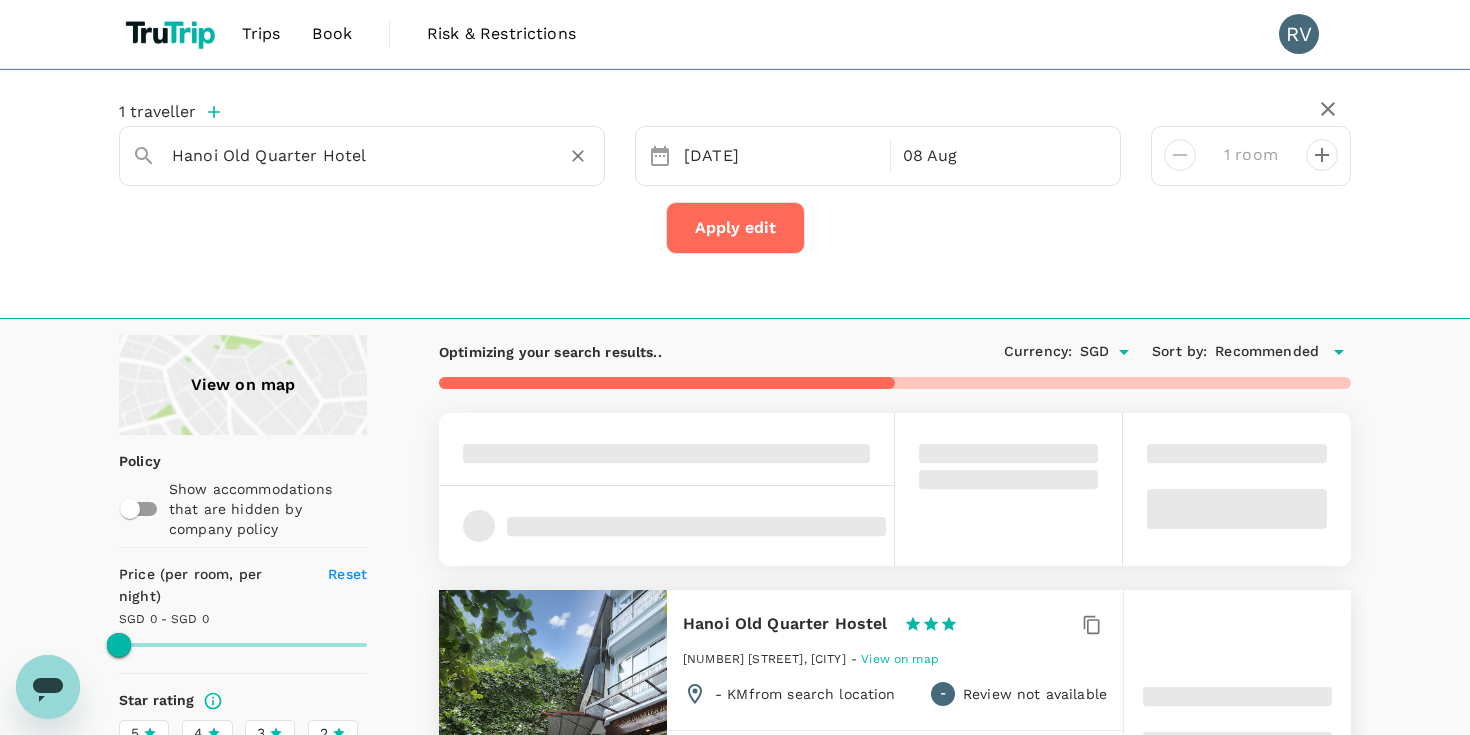 click on "Hanoi Old Quarter Hotel" at bounding box center [354, 155] 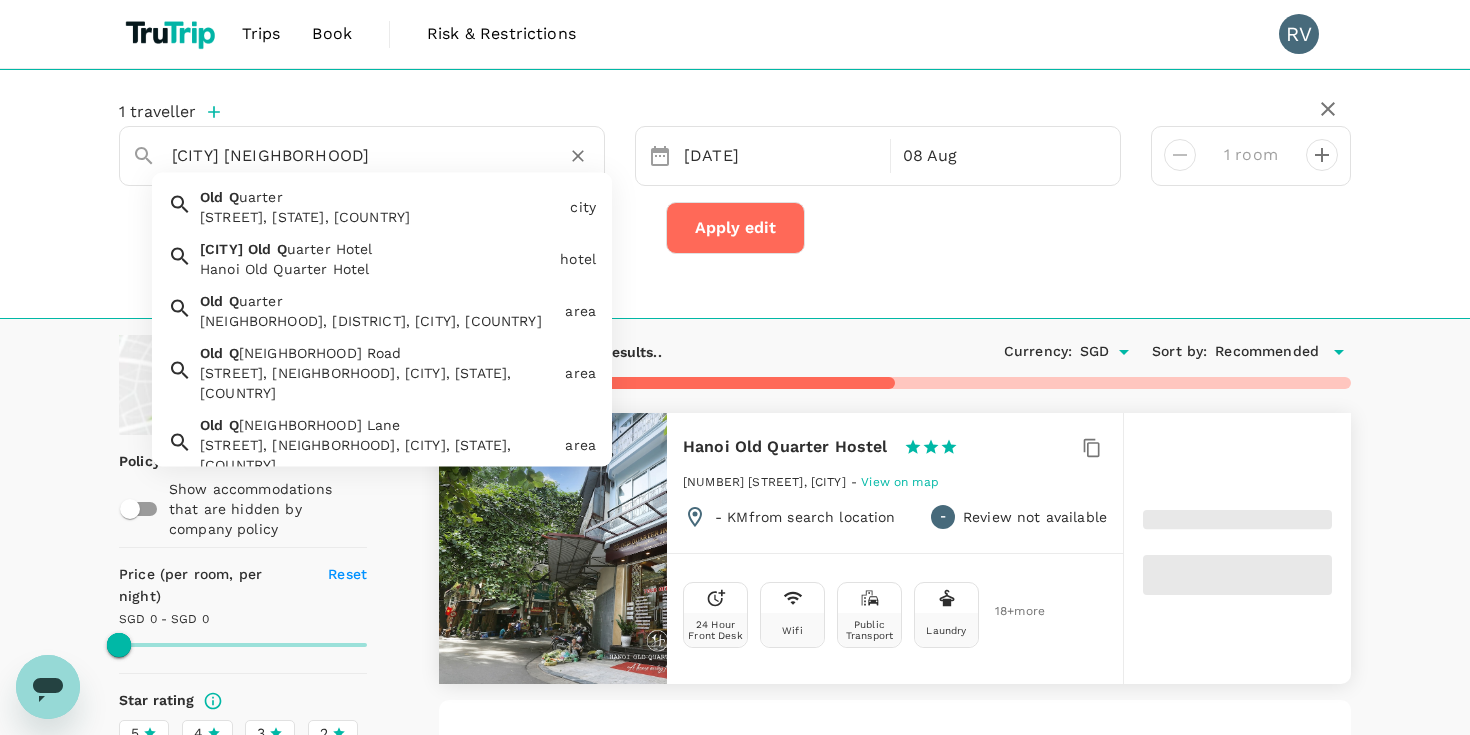 type on "Hanoi Old" 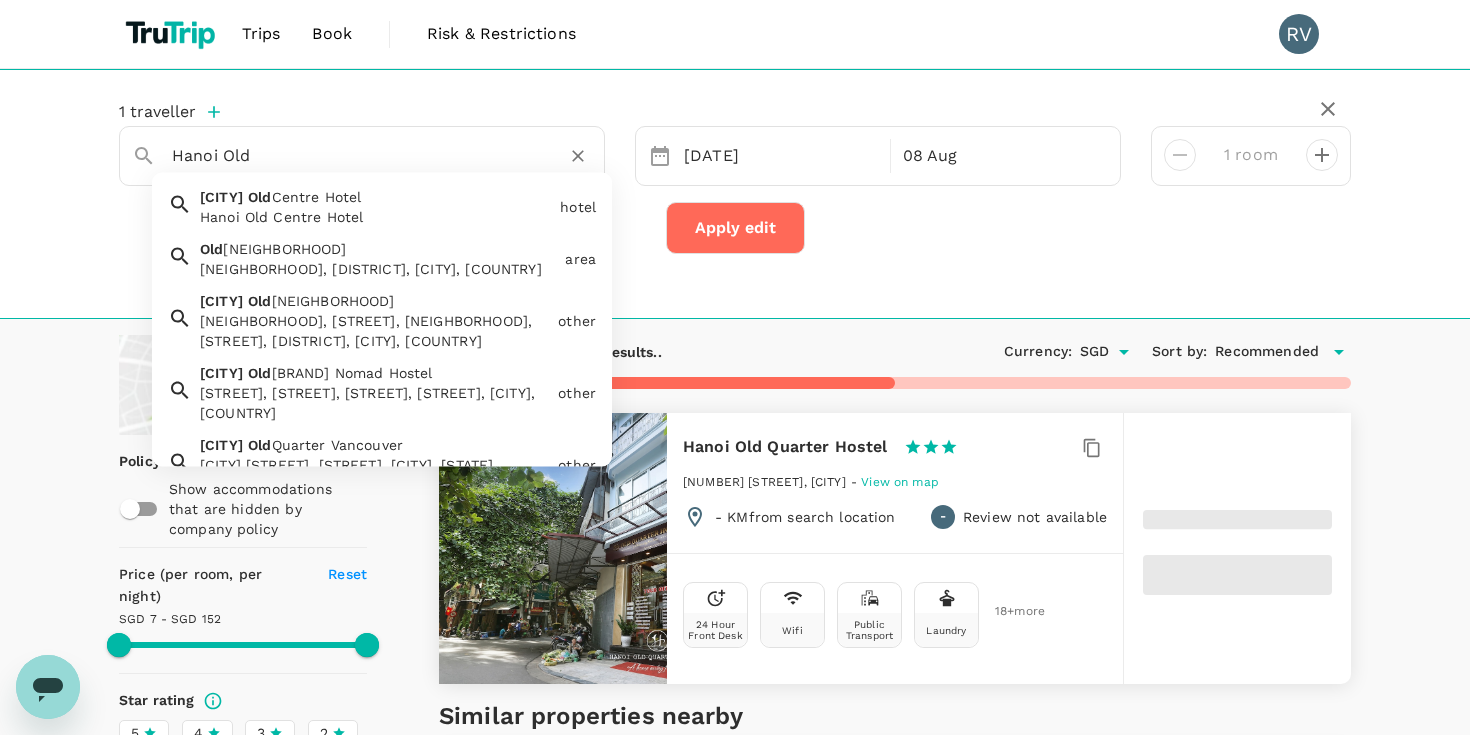 type on "151.19" 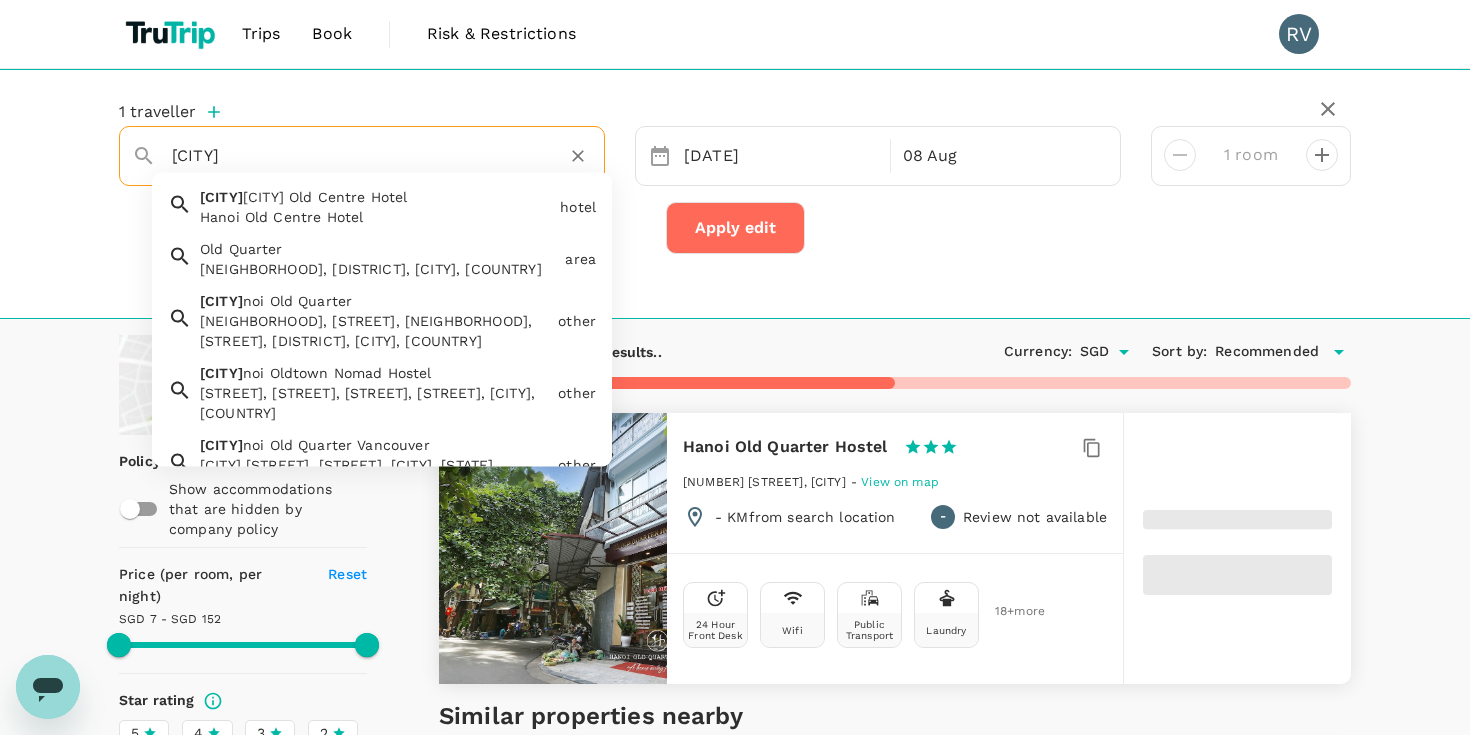 type on "H" 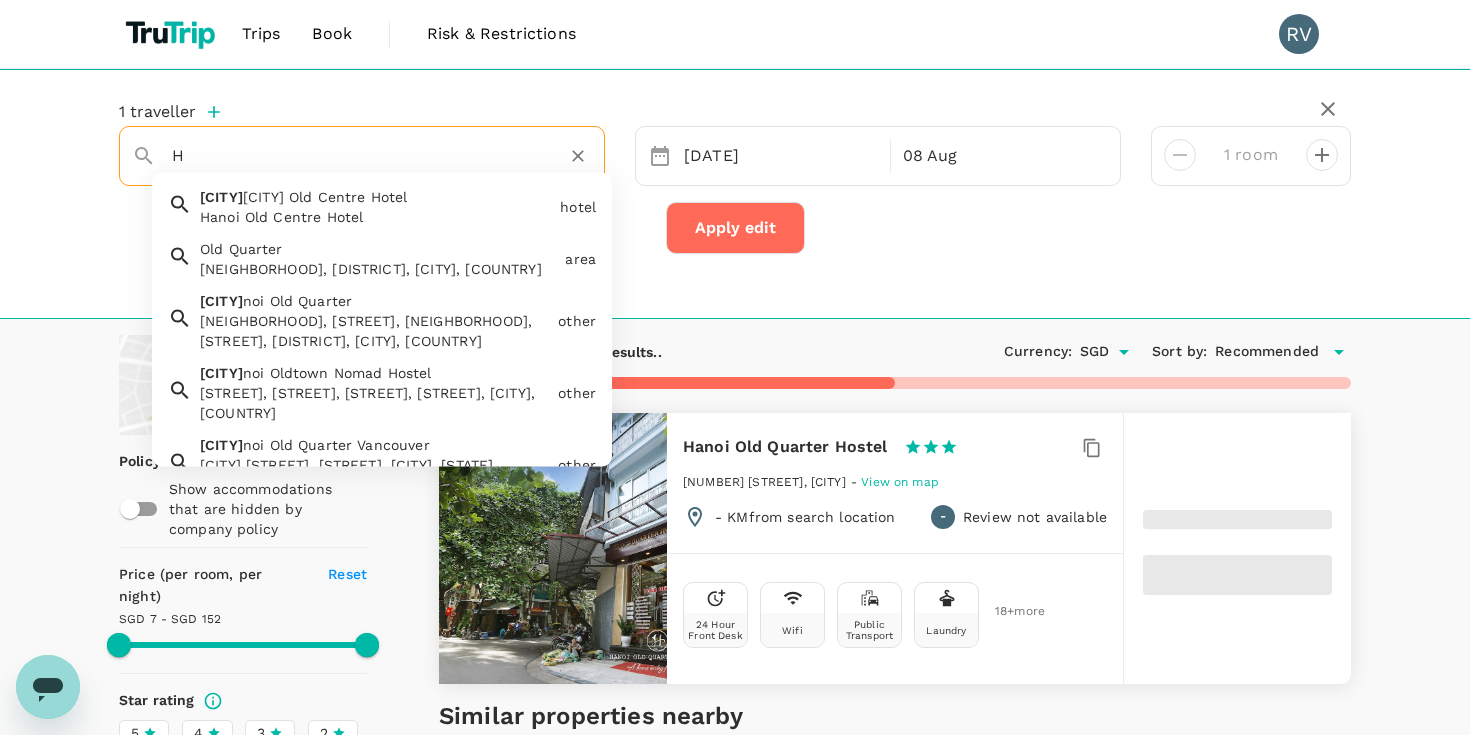type 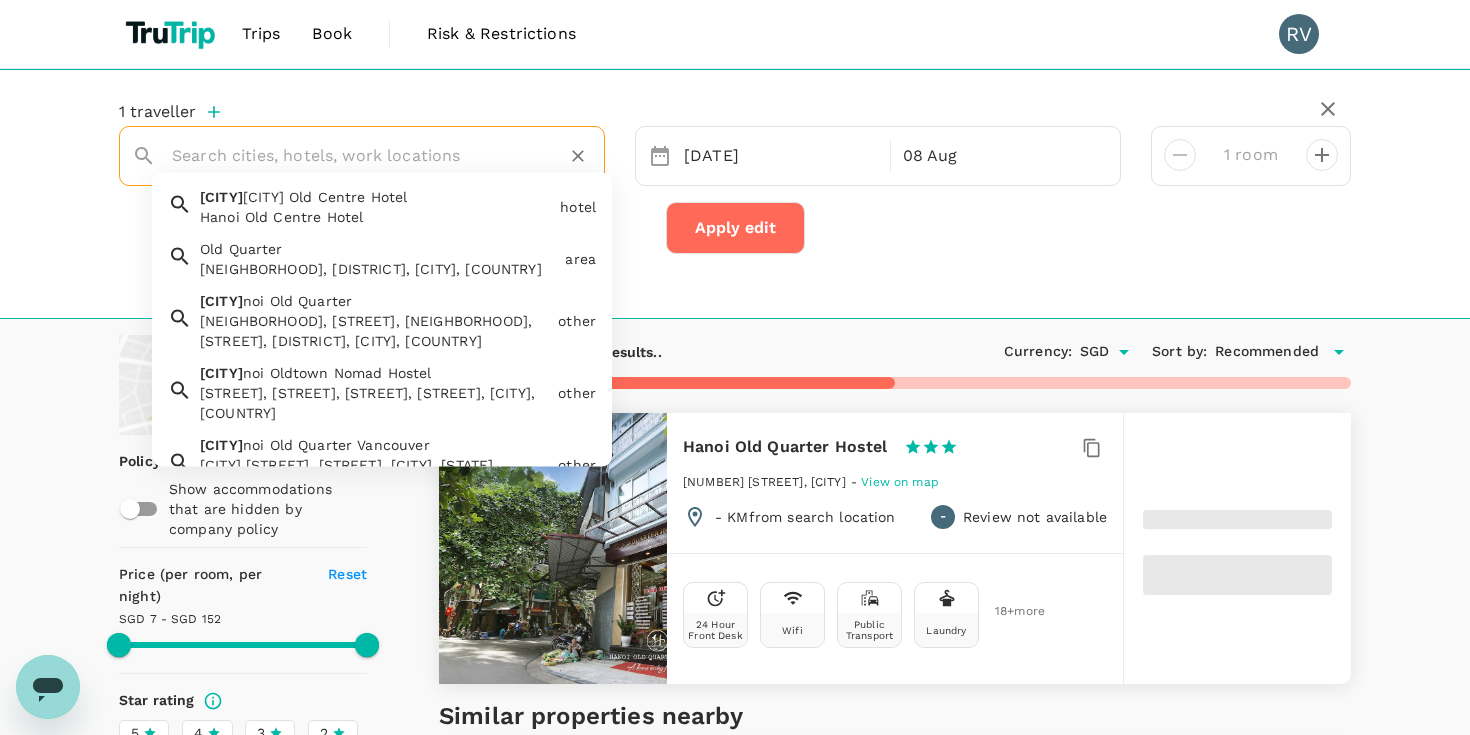 type on "151.19" 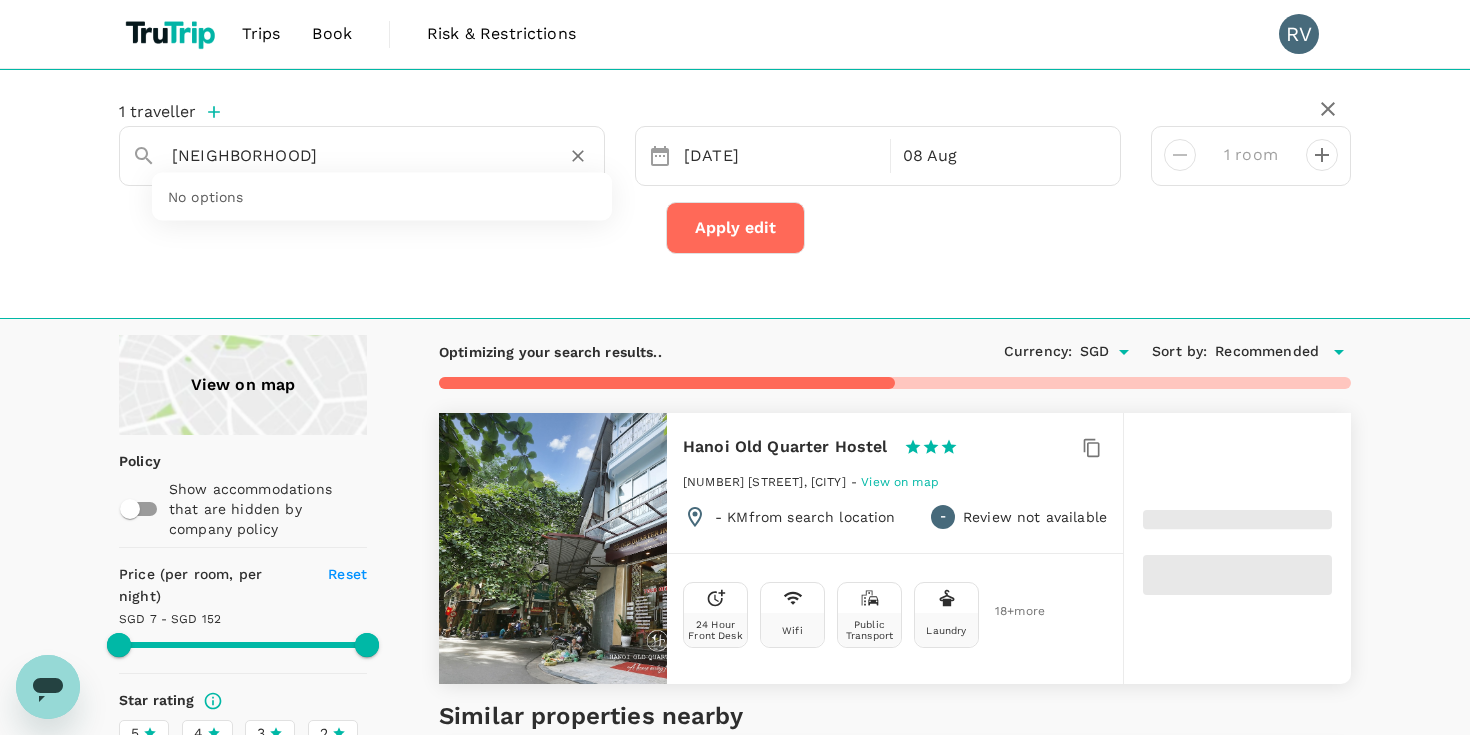 type on "old qu" 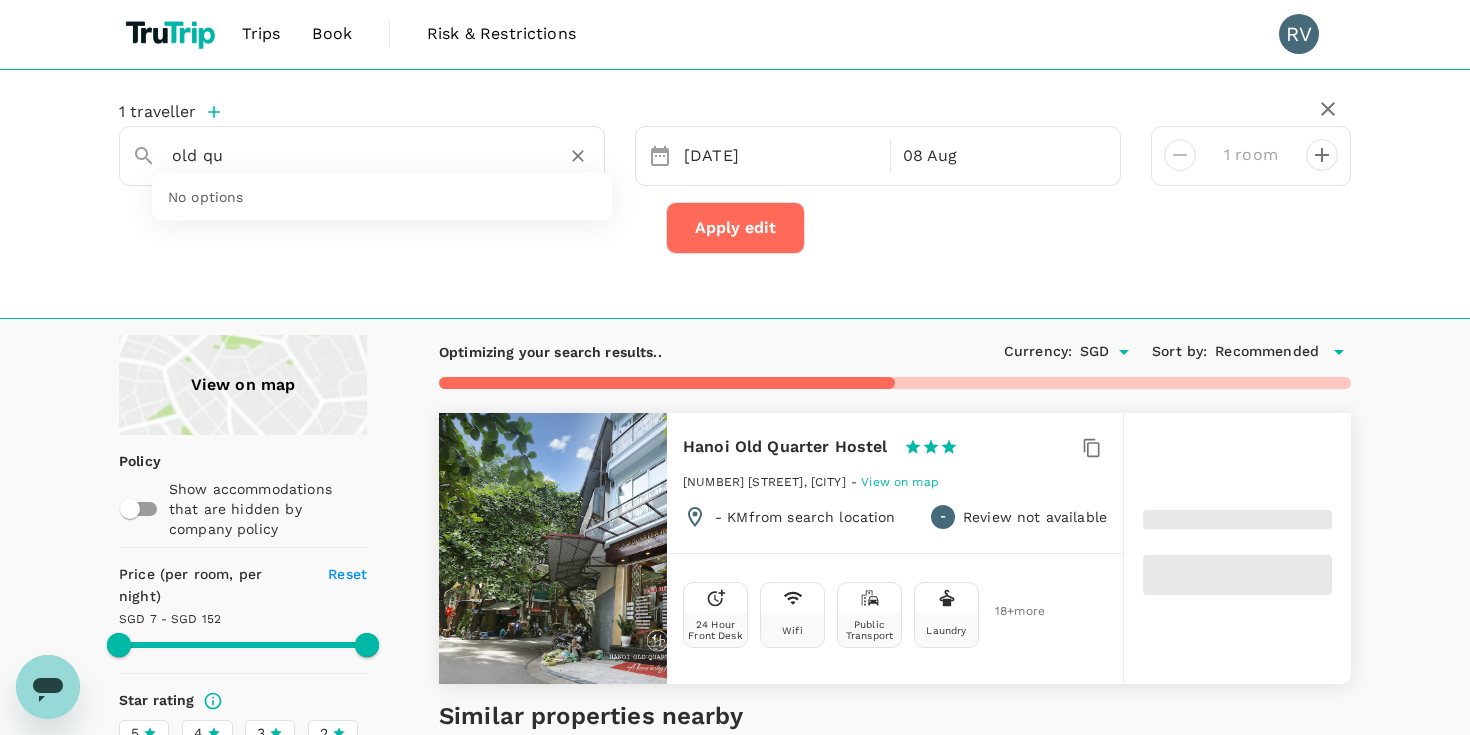 type on "151.19" 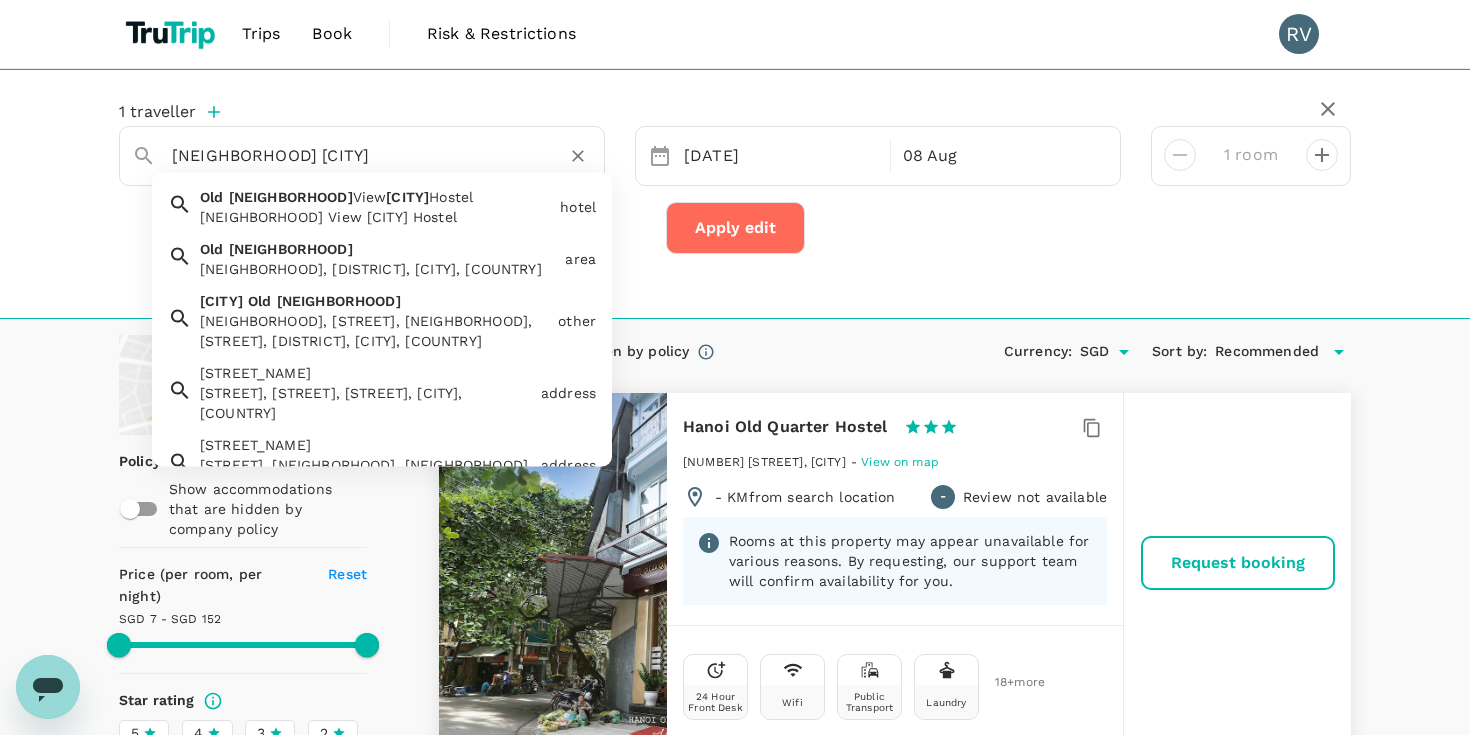 click on "[STREET], [NEIGHBORHOOD], [DISTRICT], [CITY], [COUNTRY]" at bounding box center (374, 255) 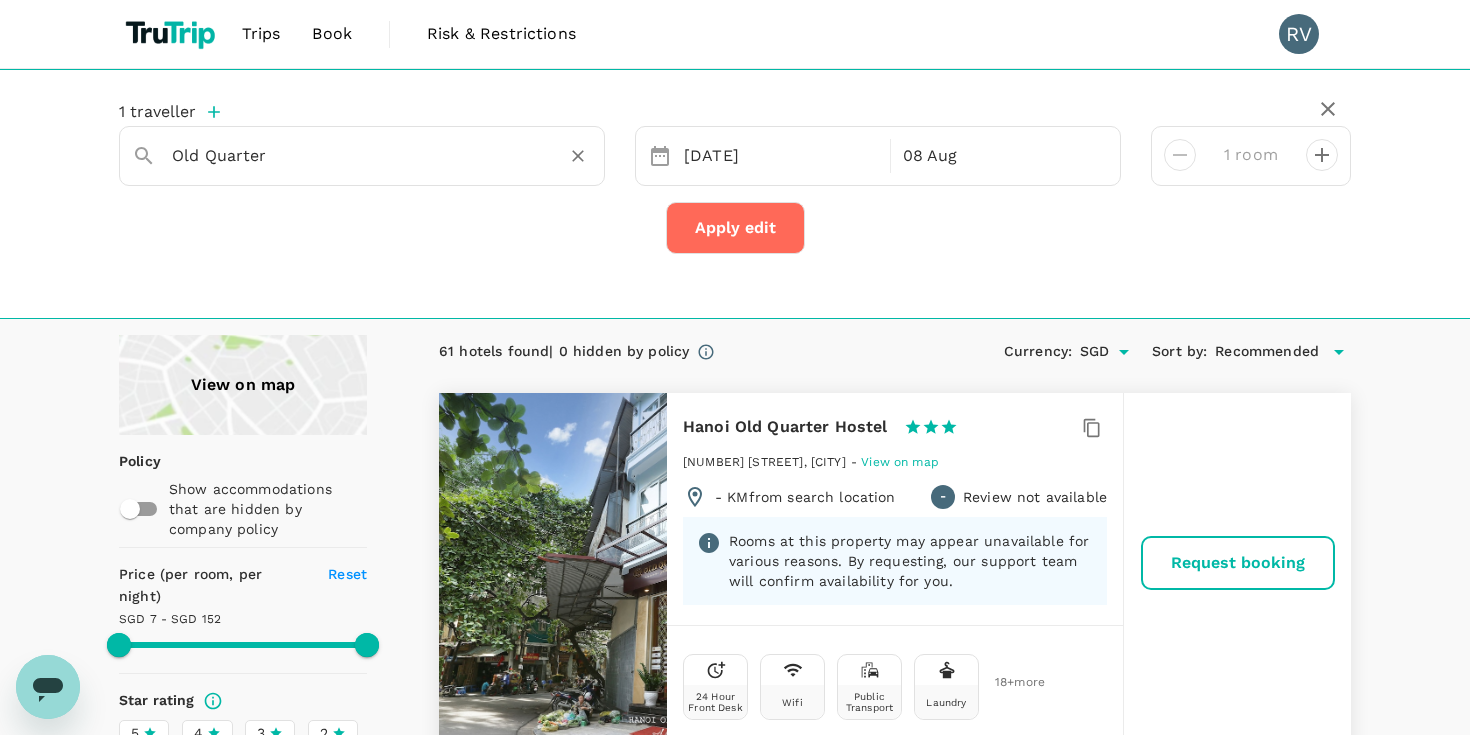 type on "Old Quarter" 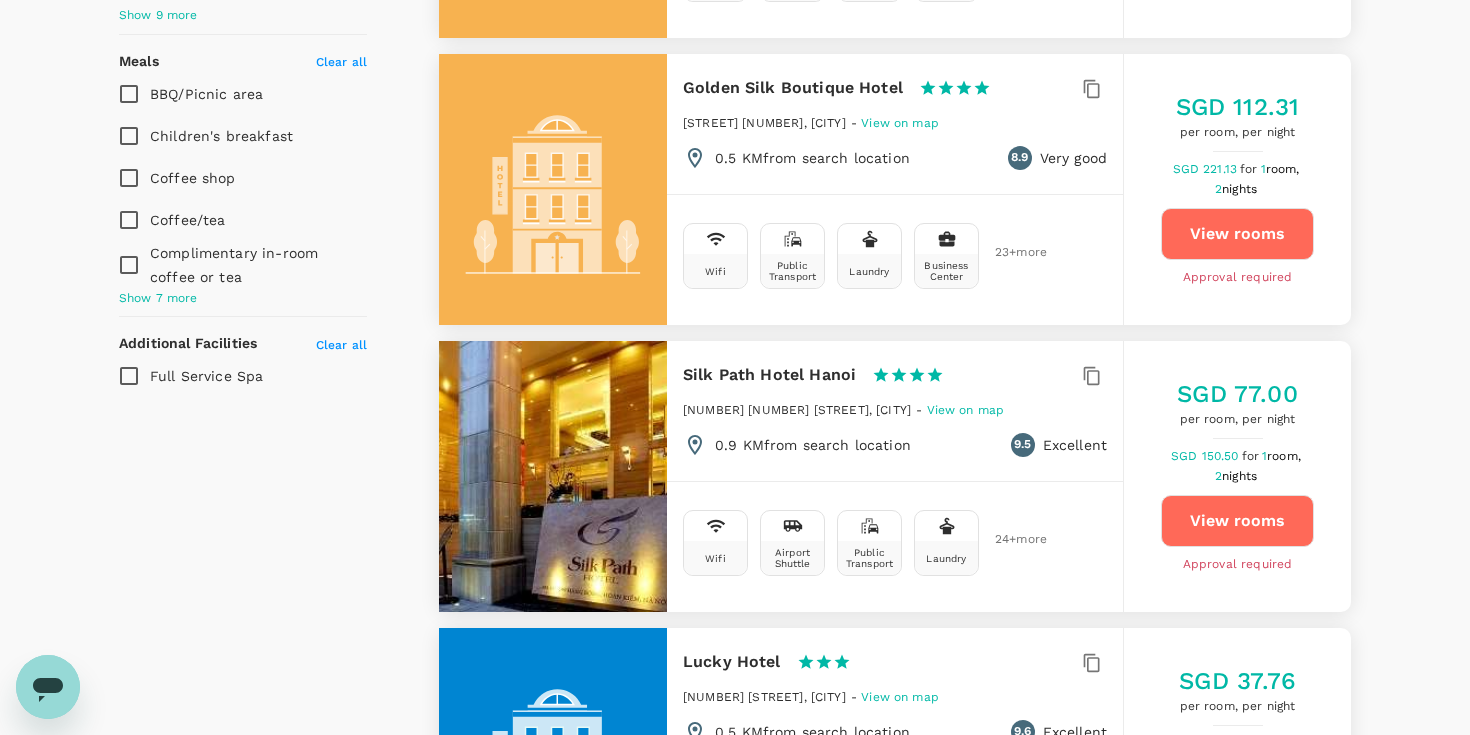 scroll, scrollTop: 1488, scrollLeft: 0, axis: vertical 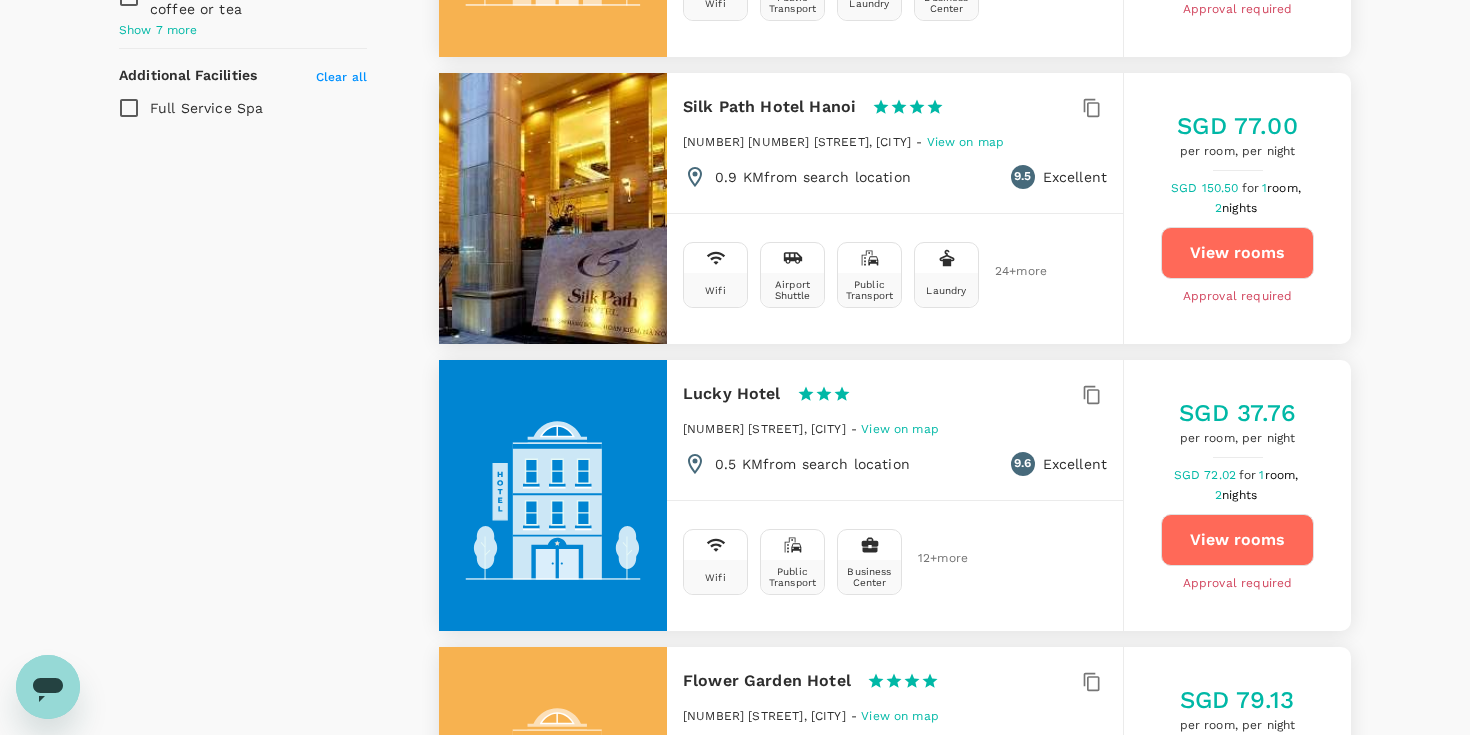type on "499.12" 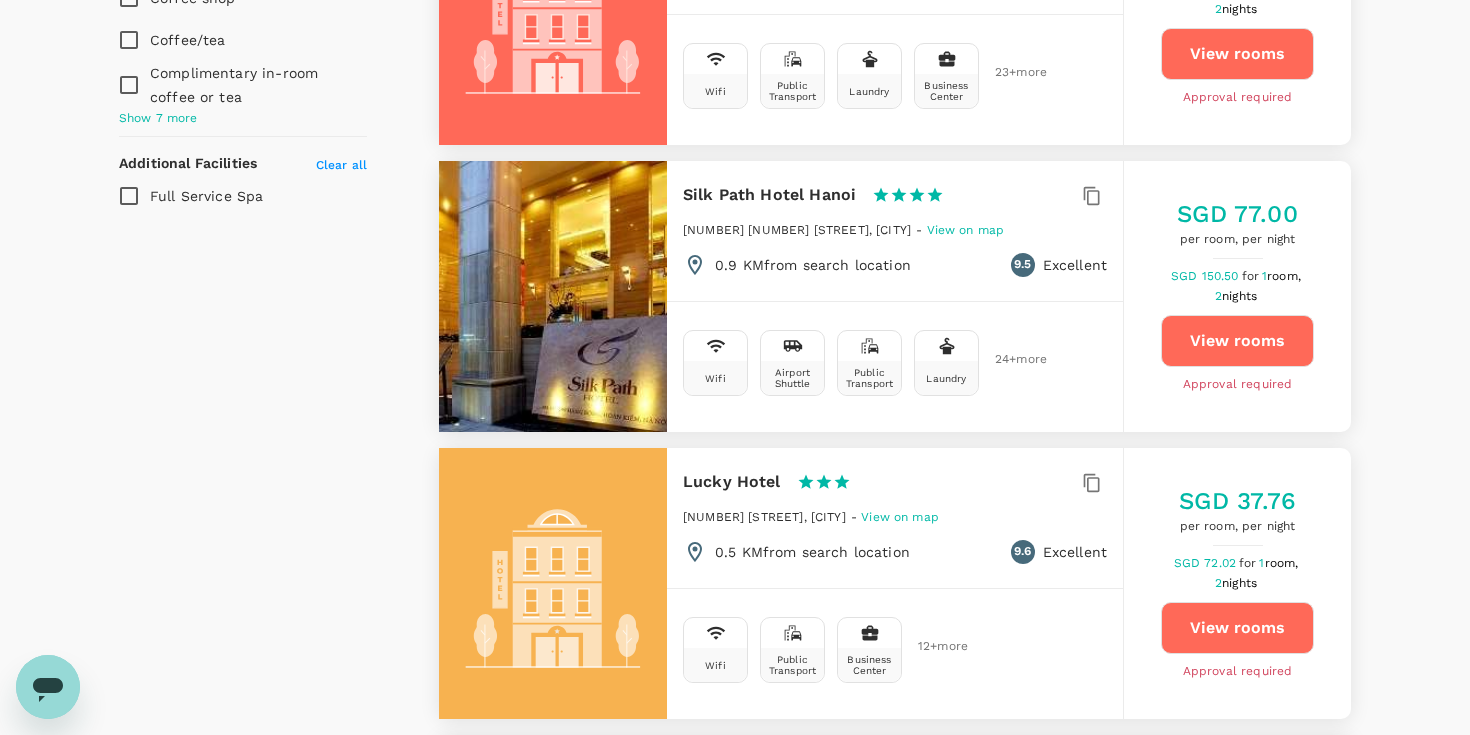 scroll, scrollTop: 1663, scrollLeft: 0, axis: vertical 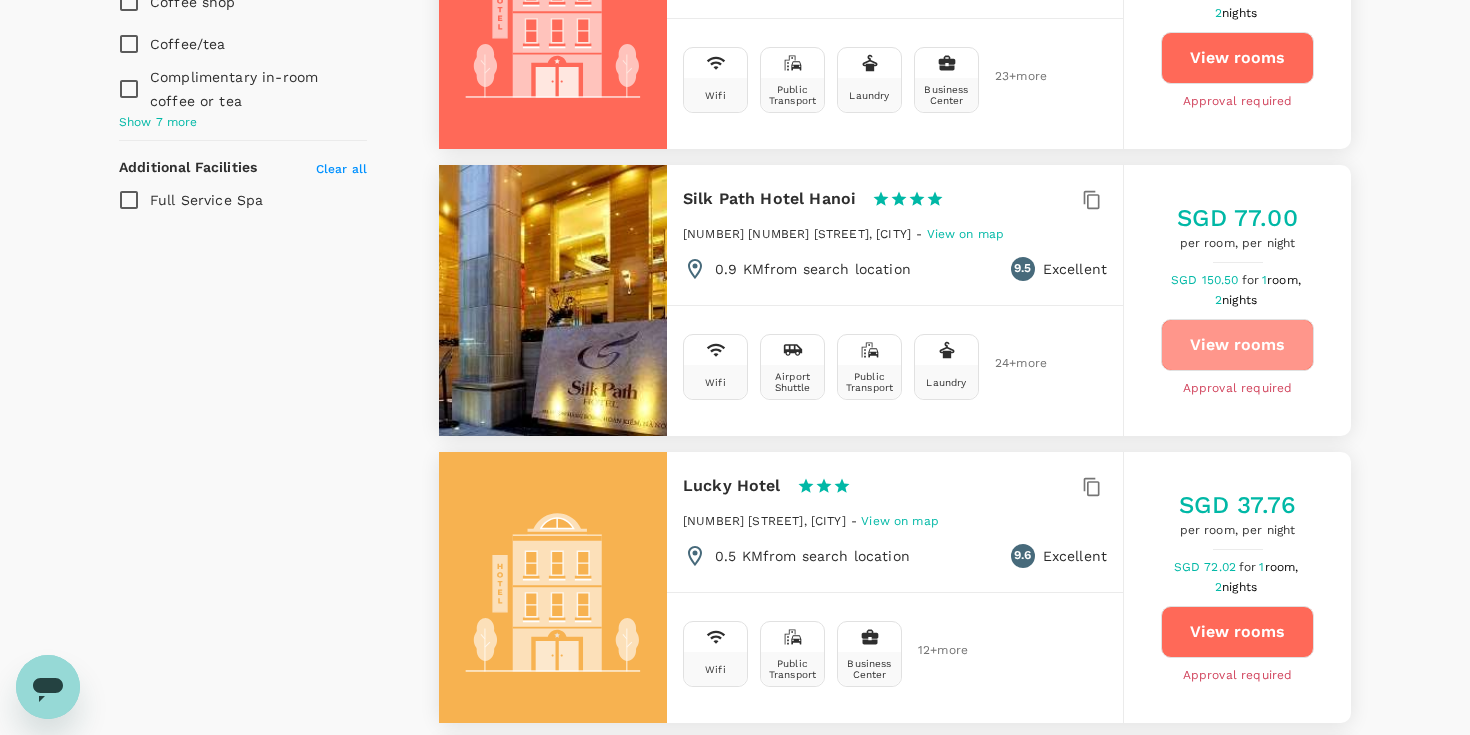 click on "View rooms" at bounding box center (1237, 345) 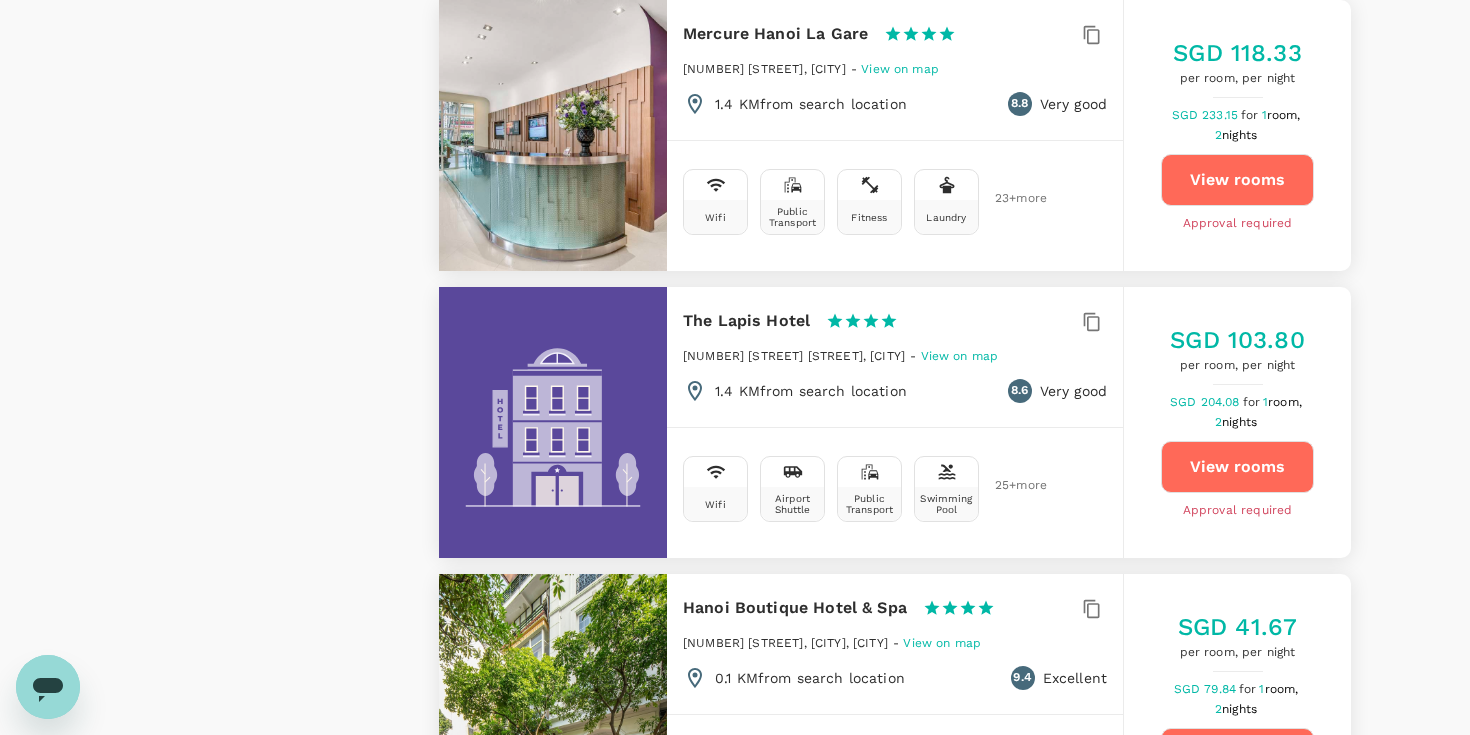 scroll, scrollTop: 3842, scrollLeft: 0, axis: vertical 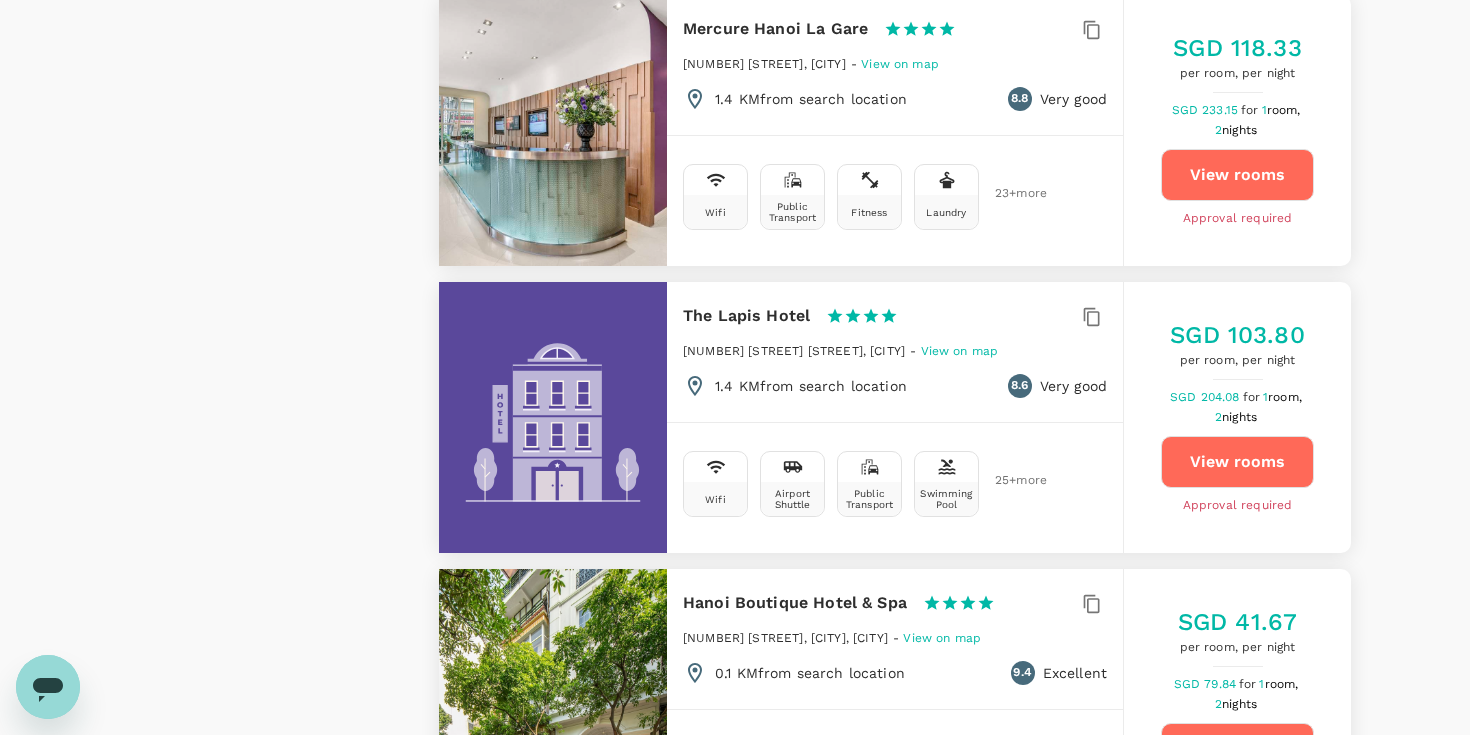 click on "View rooms" at bounding box center [1237, 175] 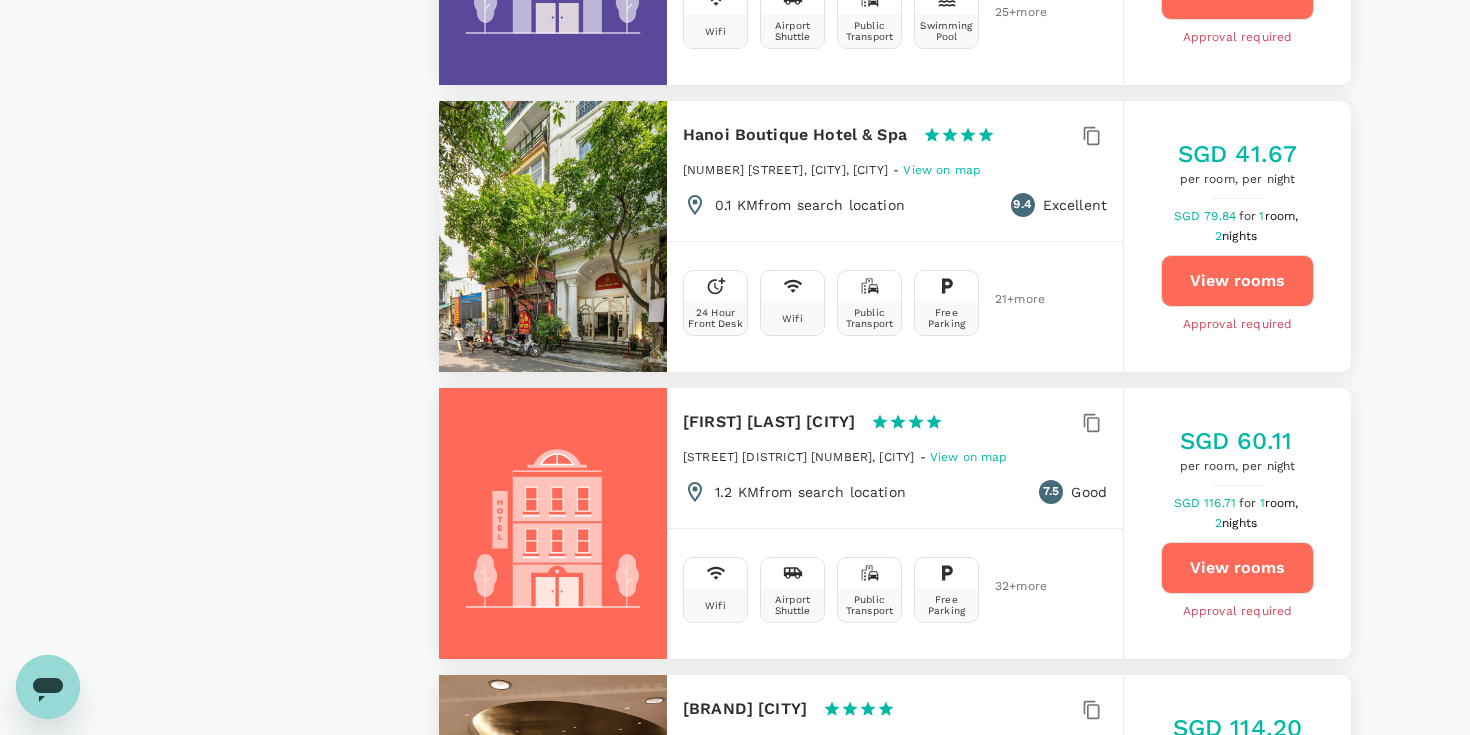 scroll, scrollTop: 4304, scrollLeft: 0, axis: vertical 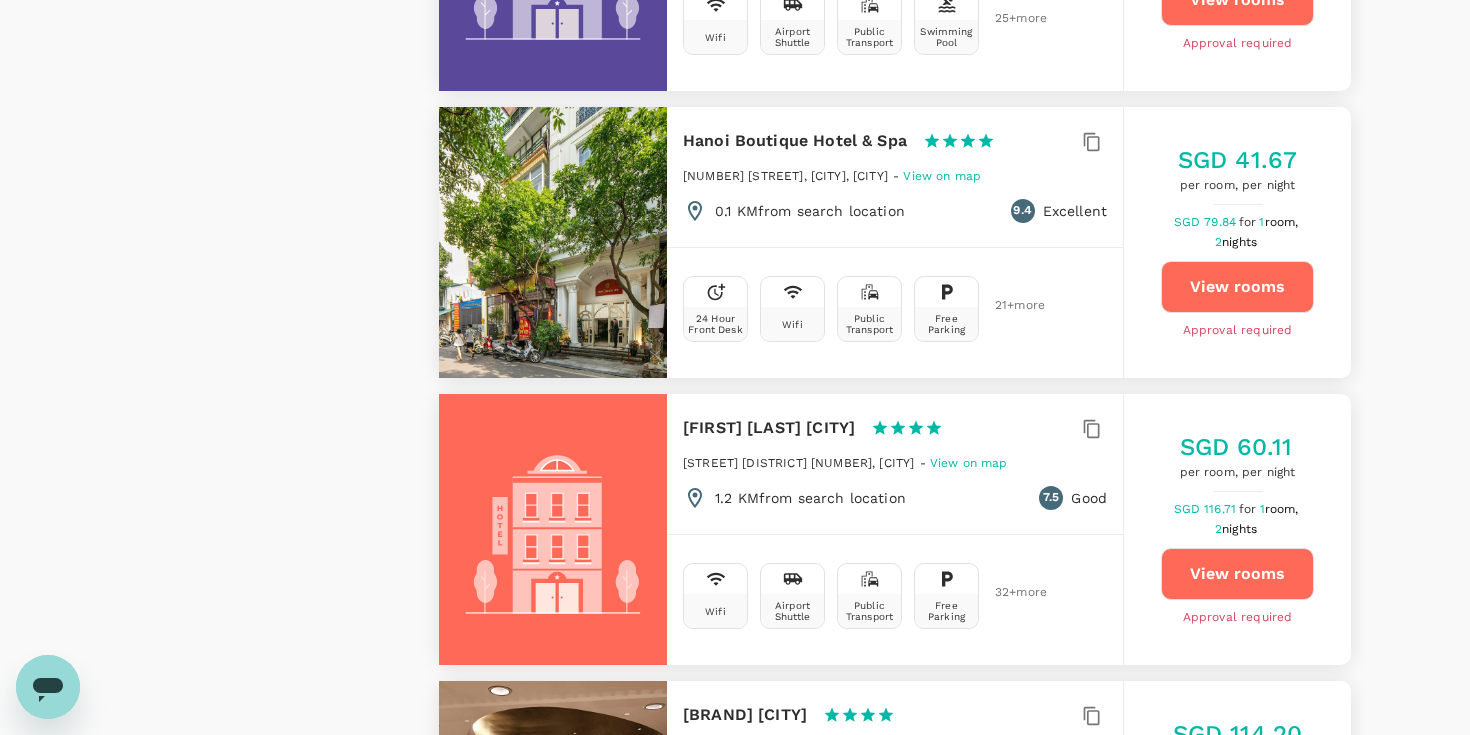 click on "View rooms" at bounding box center (1237, 287) 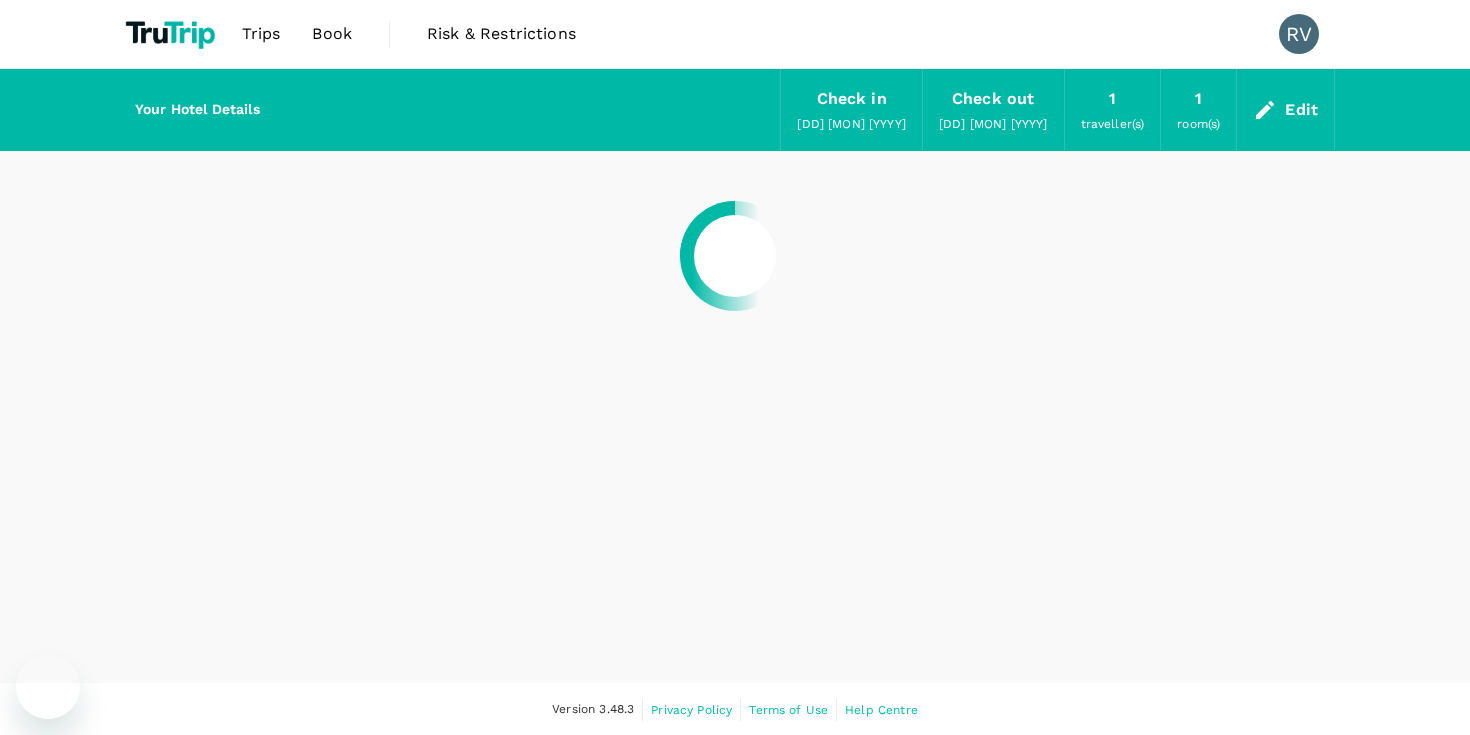 scroll, scrollTop: 0, scrollLeft: 0, axis: both 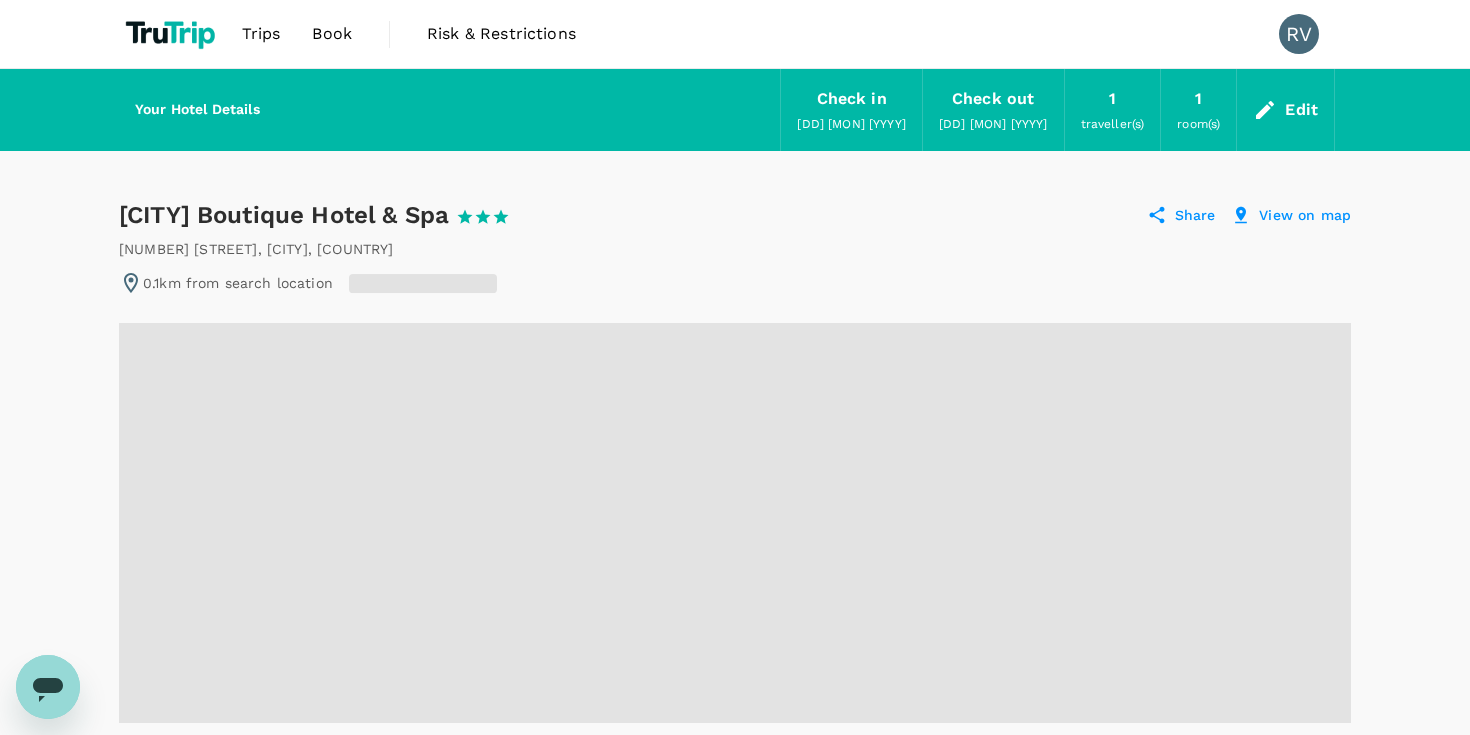 radio on "false" 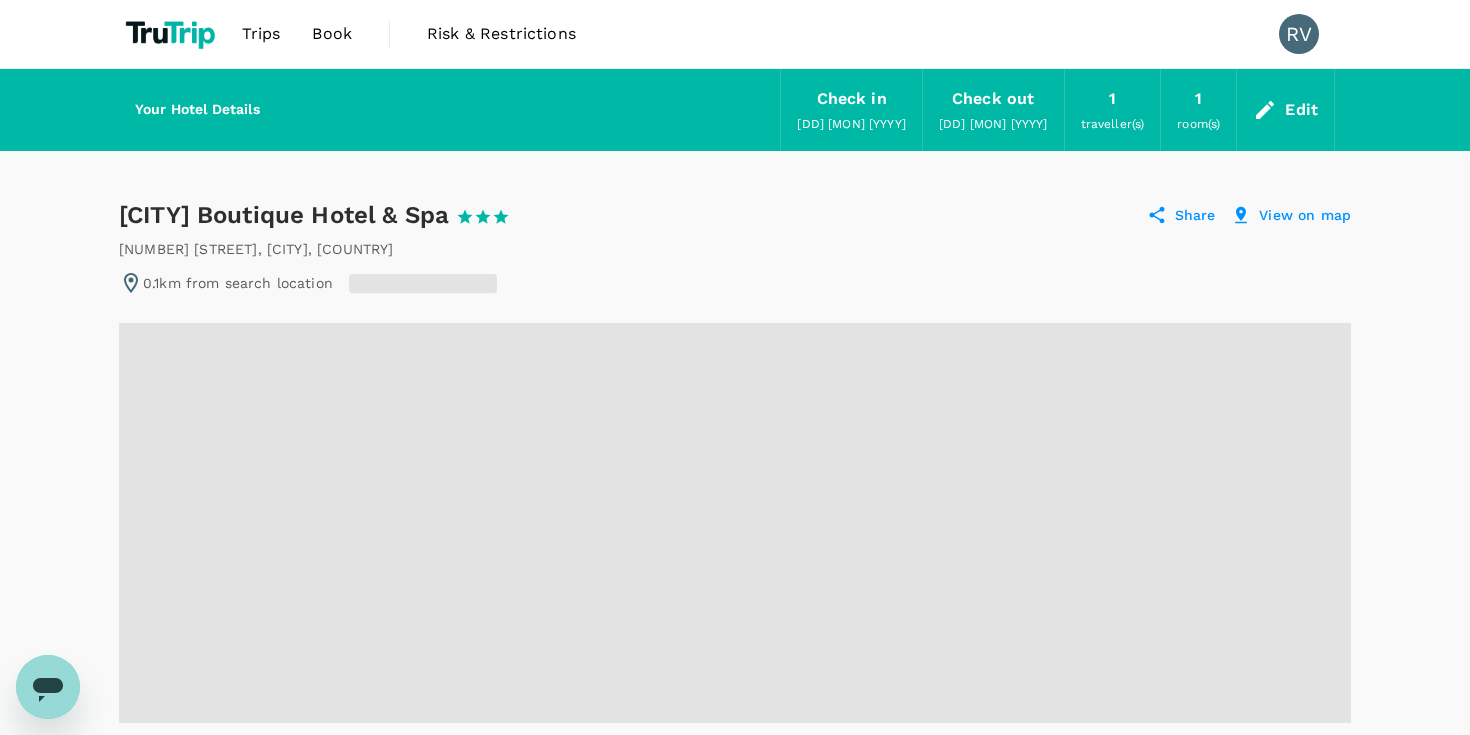 radio on "true" 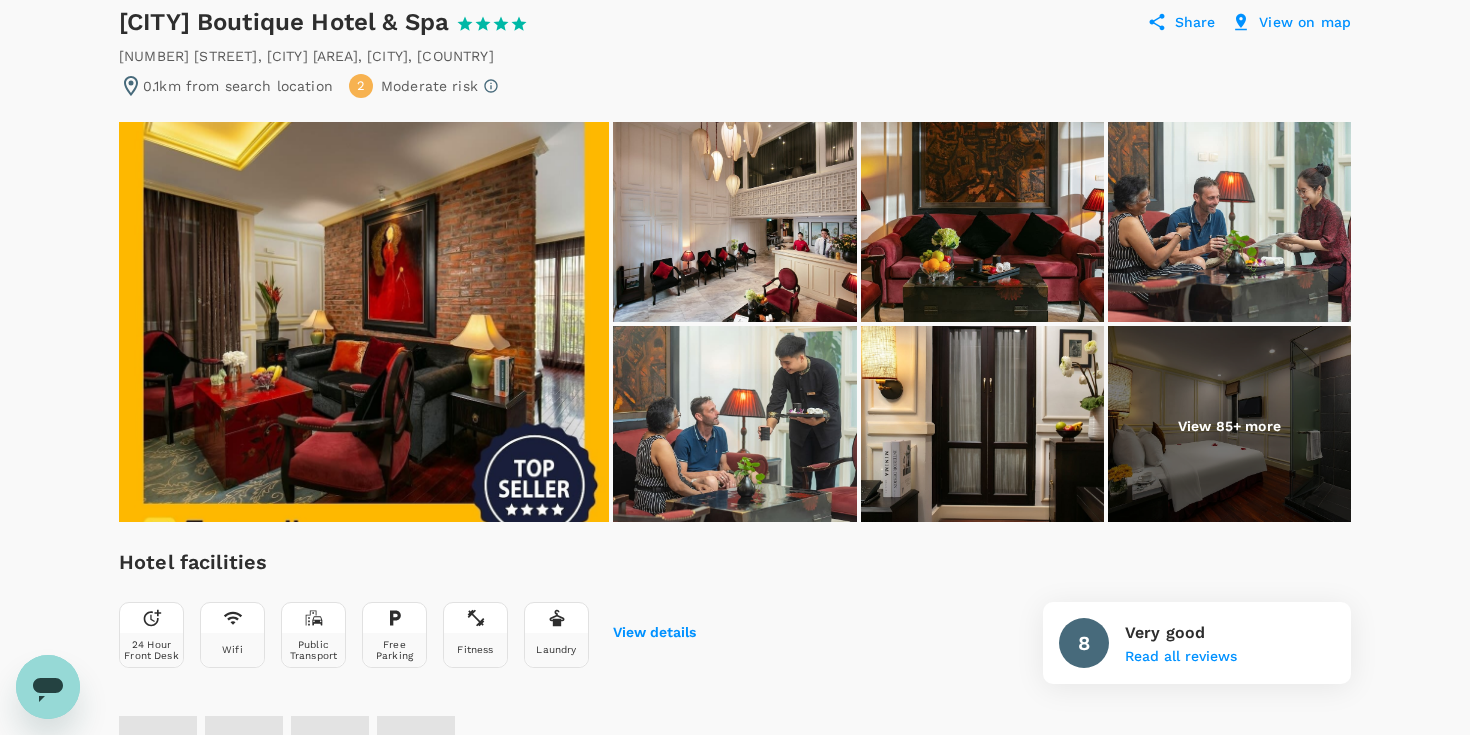scroll, scrollTop: 190, scrollLeft: 0, axis: vertical 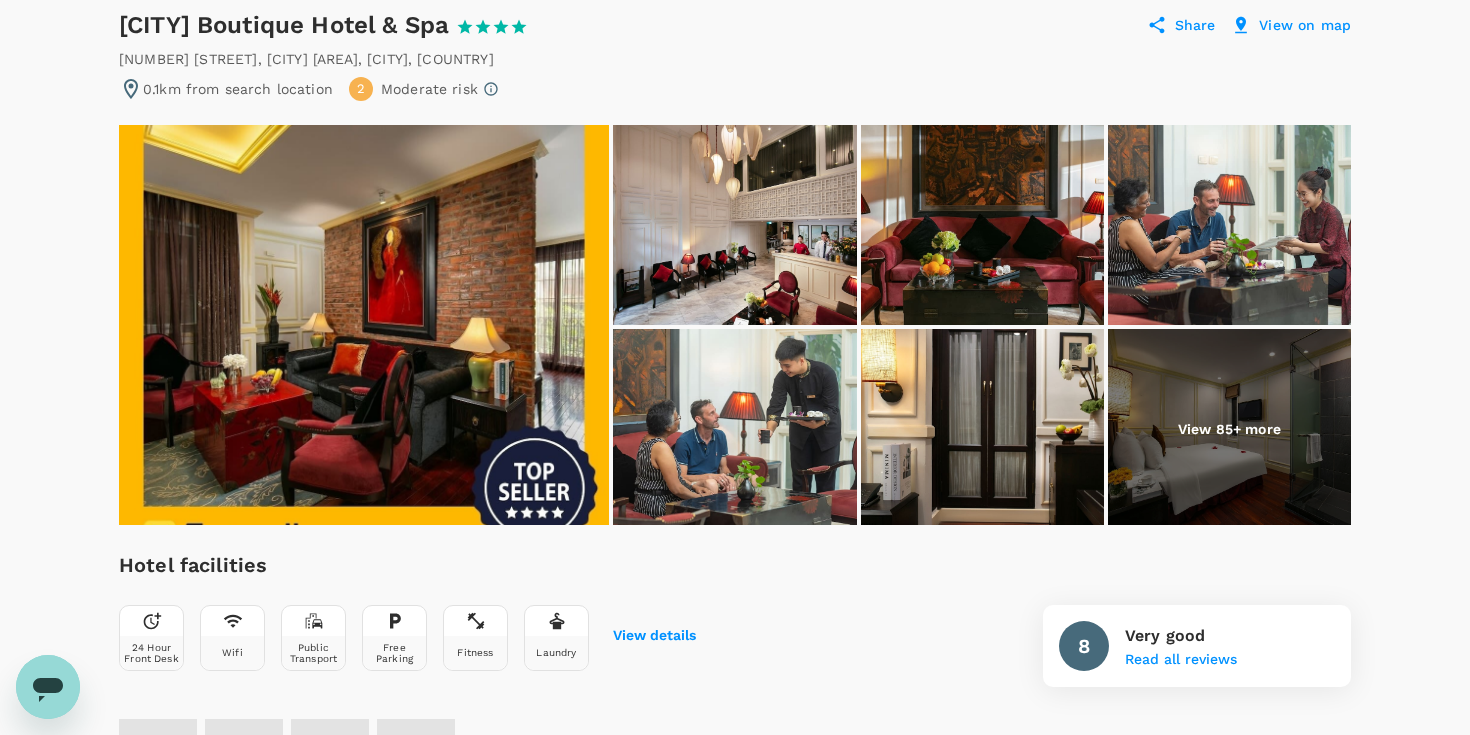 click at bounding box center [734, 225] 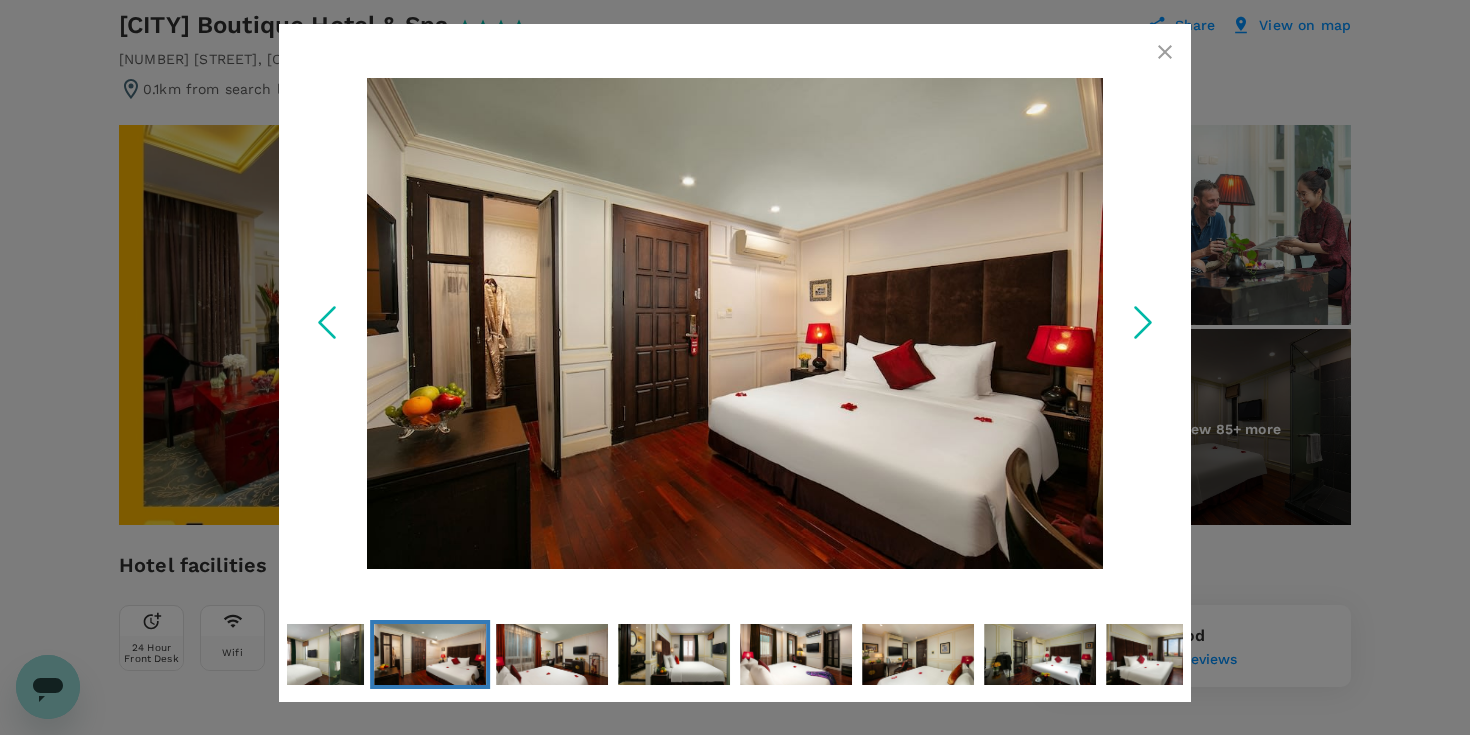 click 